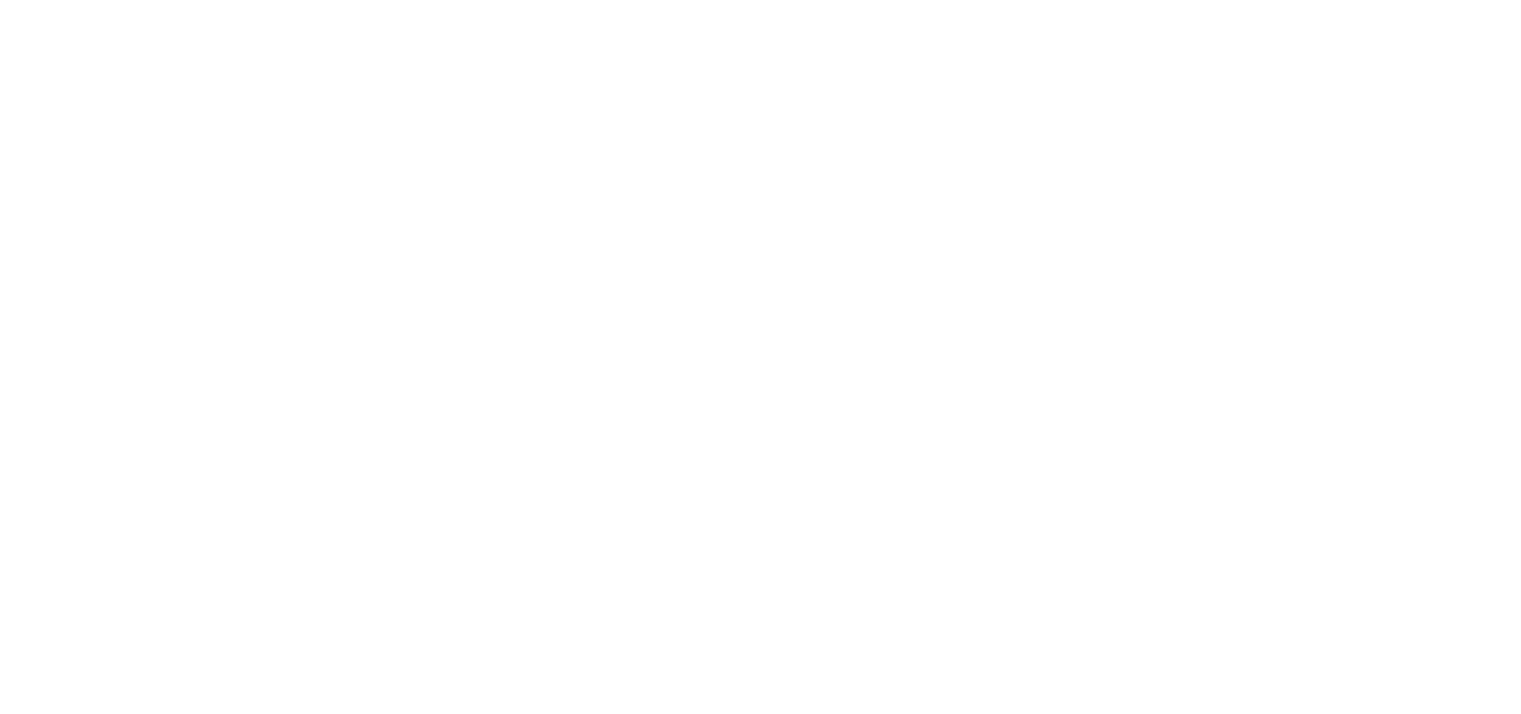 scroll, scrollTop: 0, scrollLeft: 0, axis: both 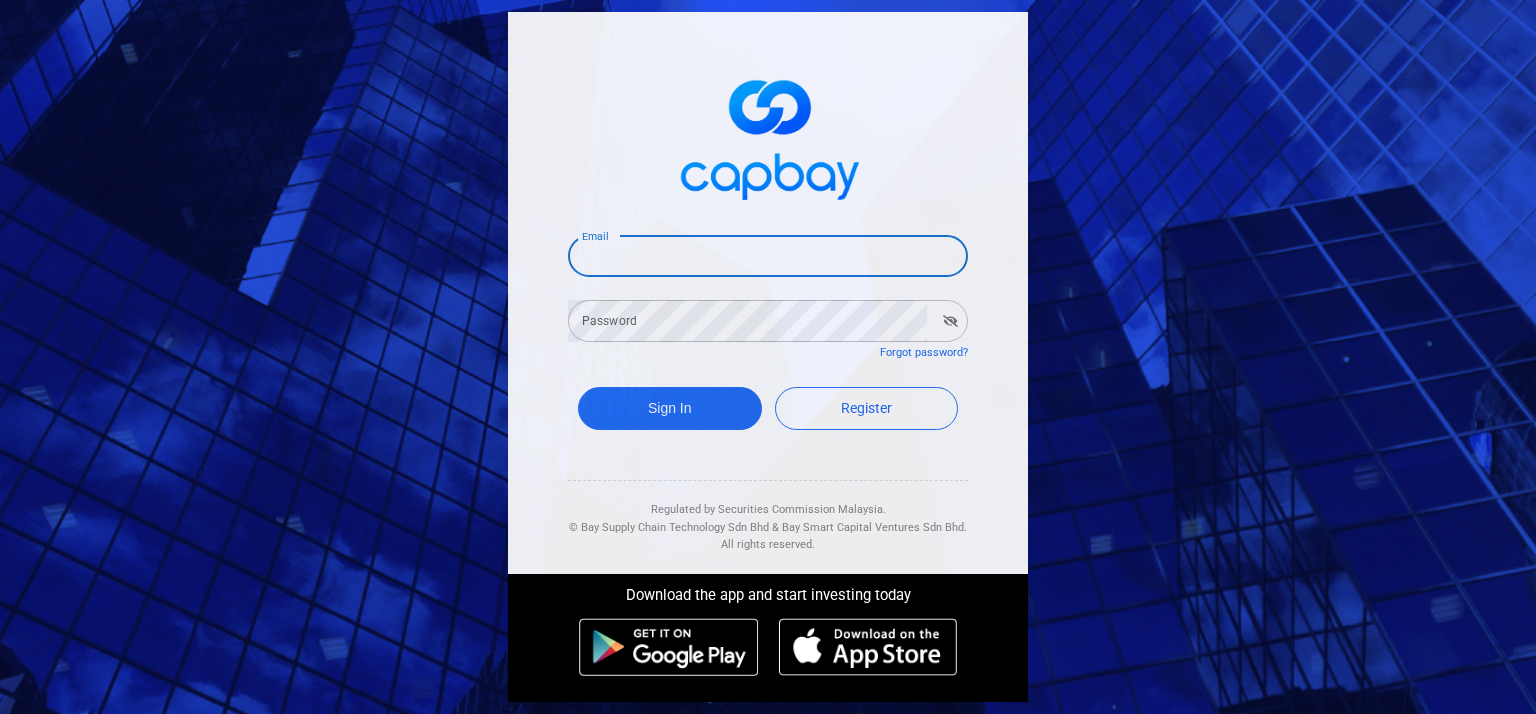 click on "Email" at bounding box center [768, 256] 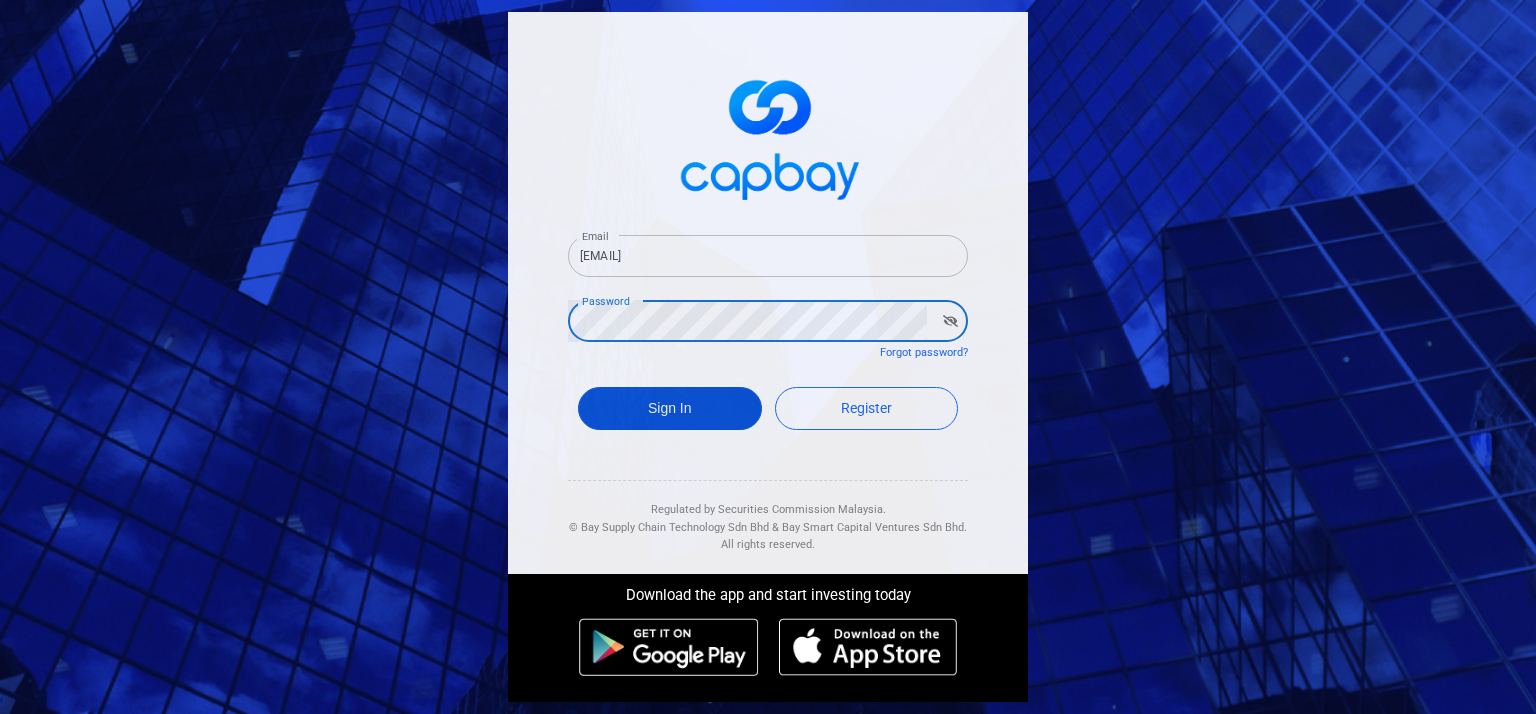 click on "Sign In" at bounding box center [670, 408] 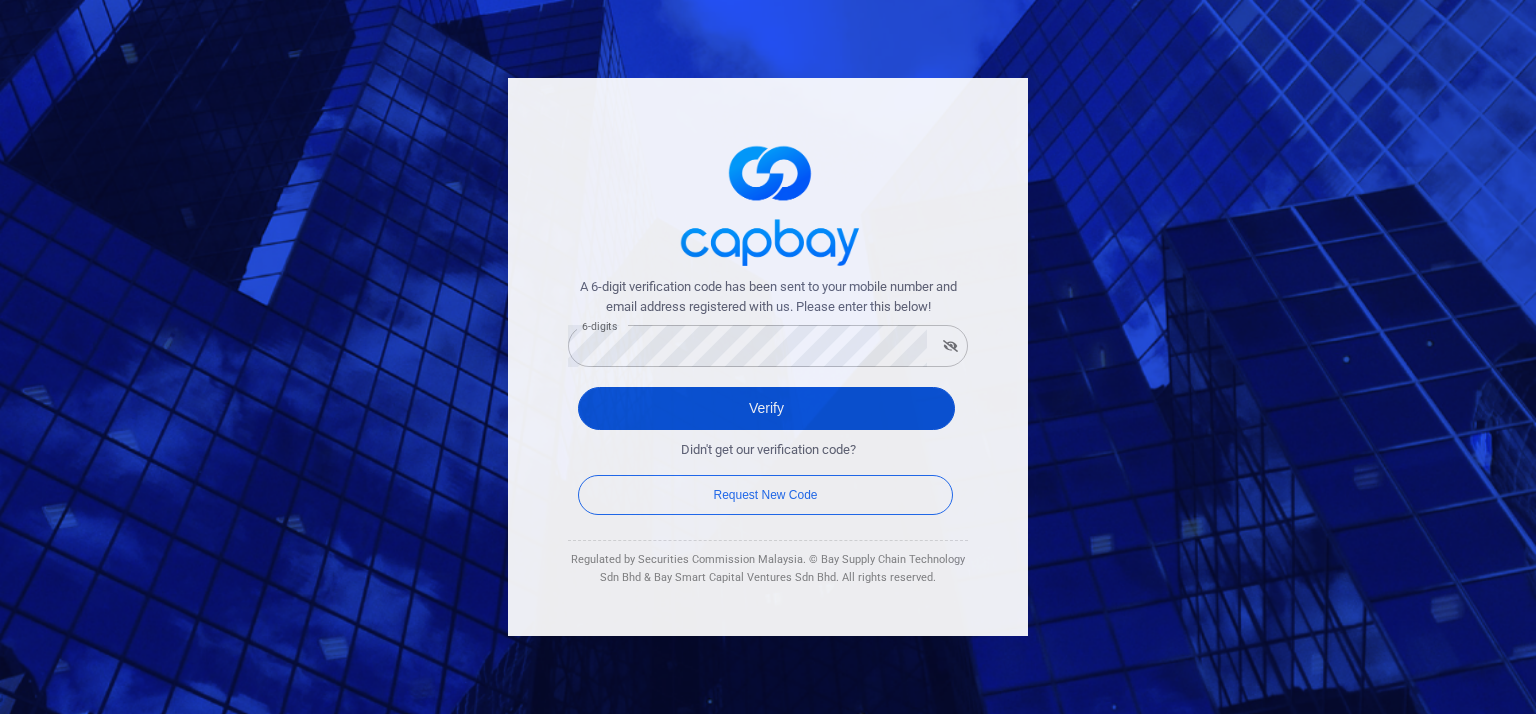click on "Verify" at bounding box center [766, 408] 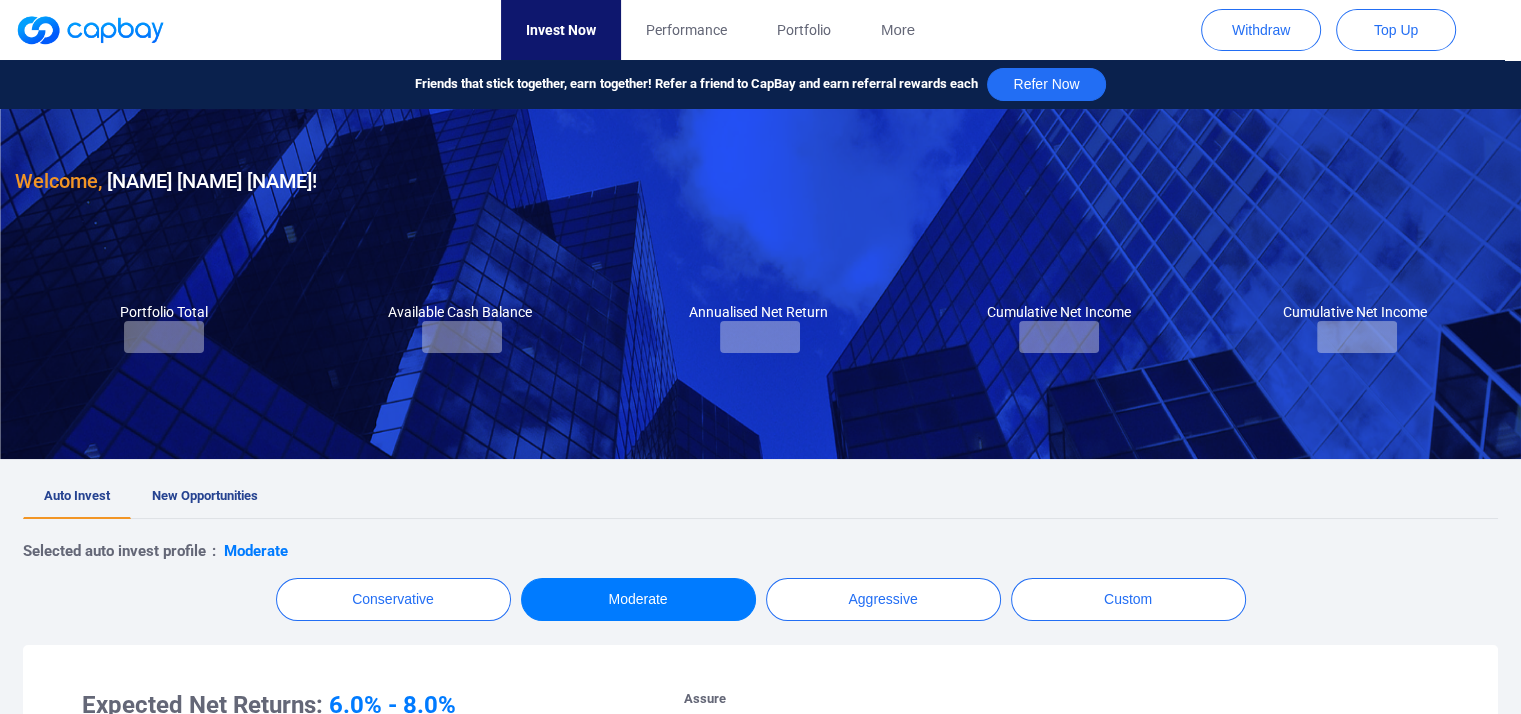 checkbox on "true" 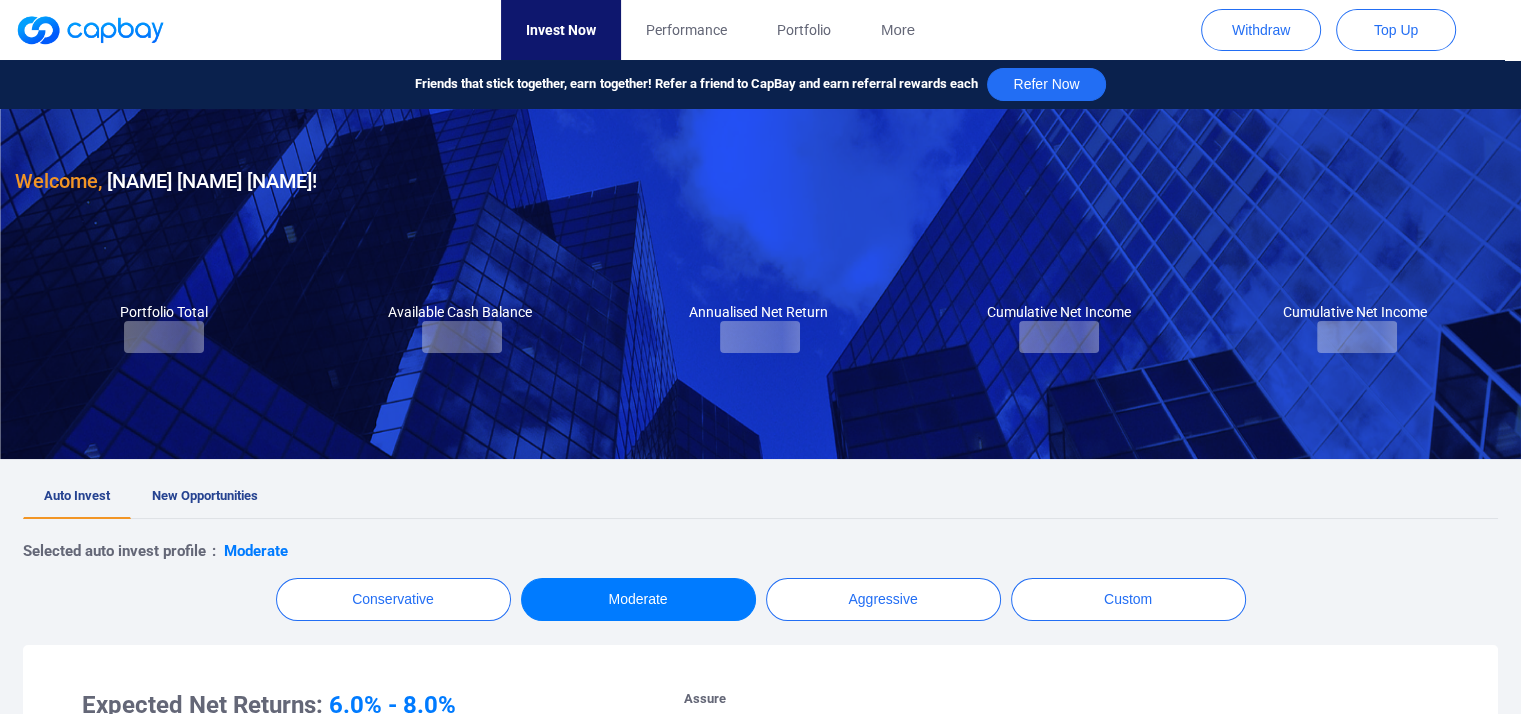 checkbox on "true" 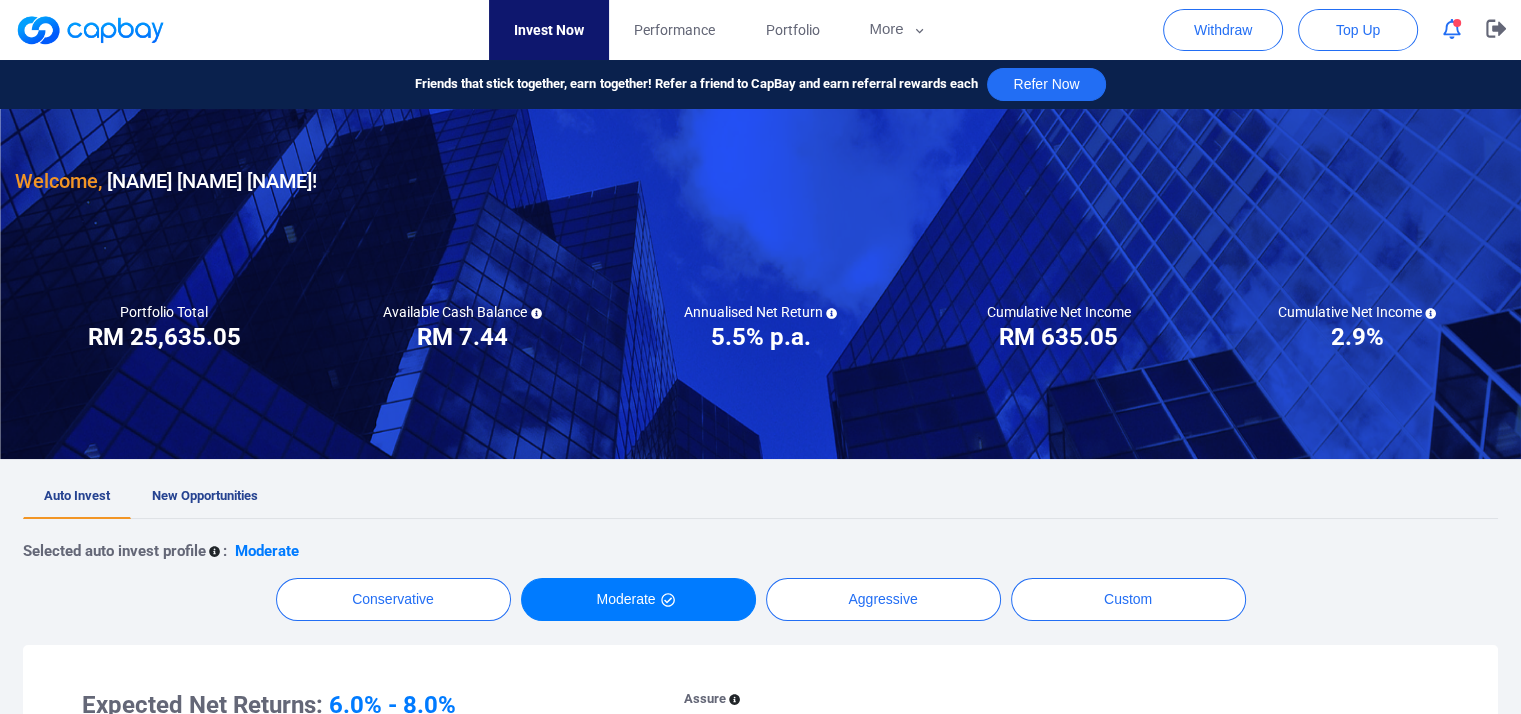 click 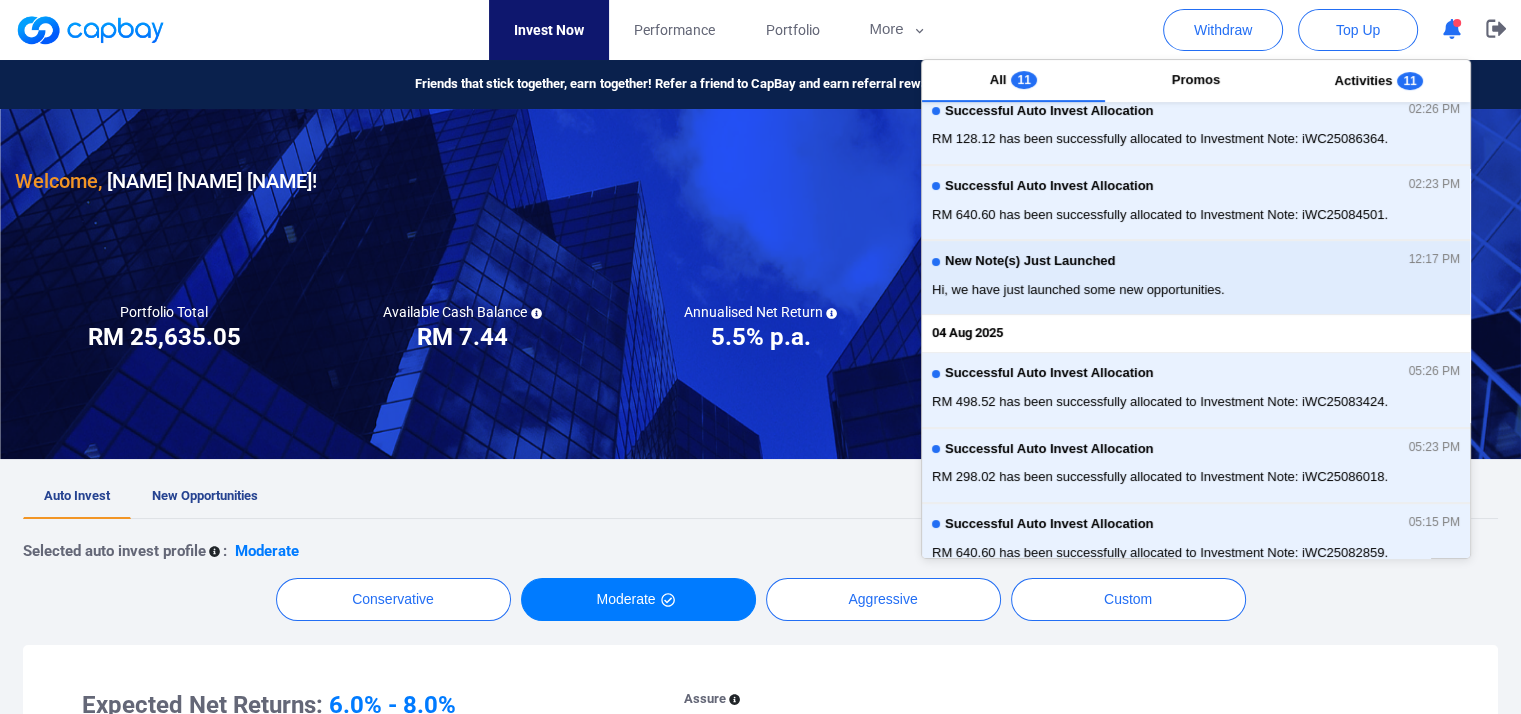 scroll, scrollTop: 481, scrollLeft: 0, axis: vertical 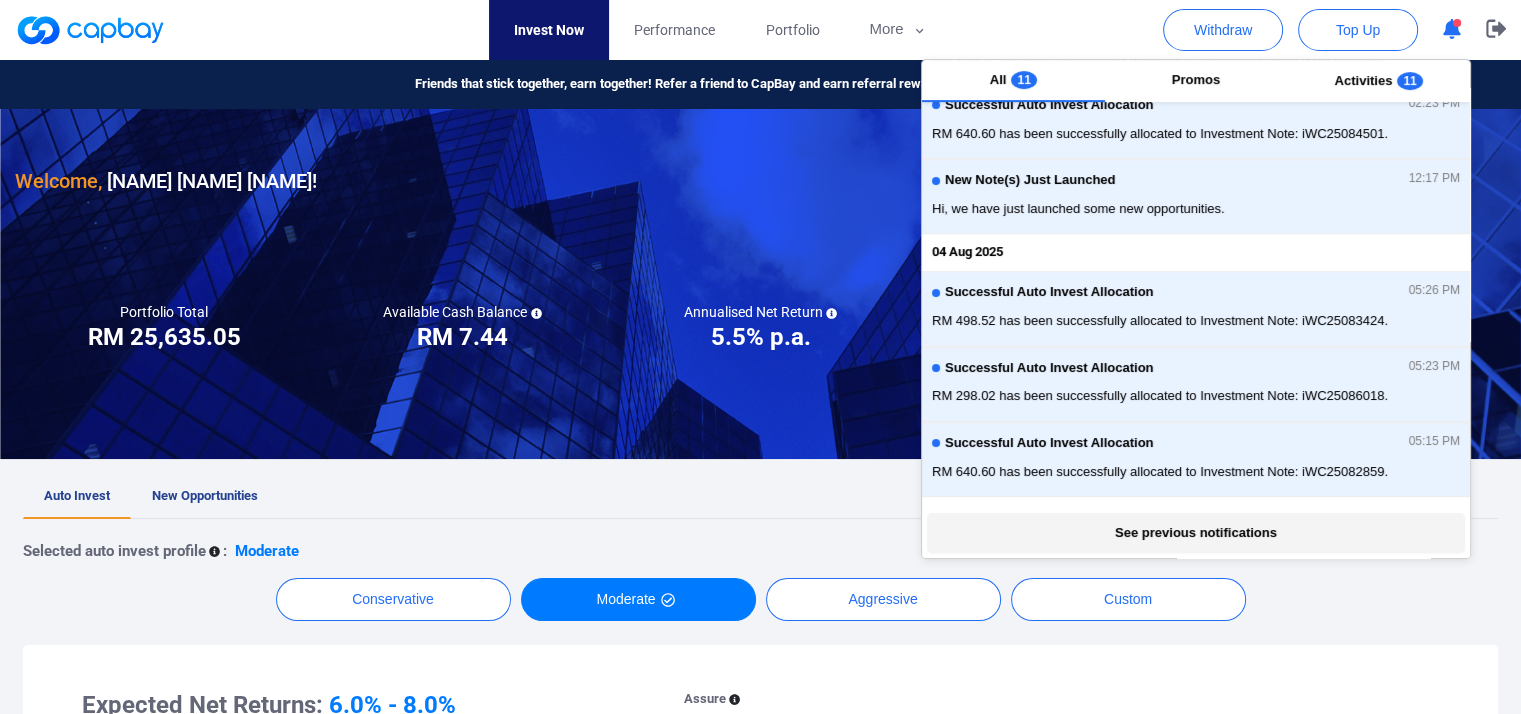 click on "See previous notifications" at bounding box center [1195, 533] 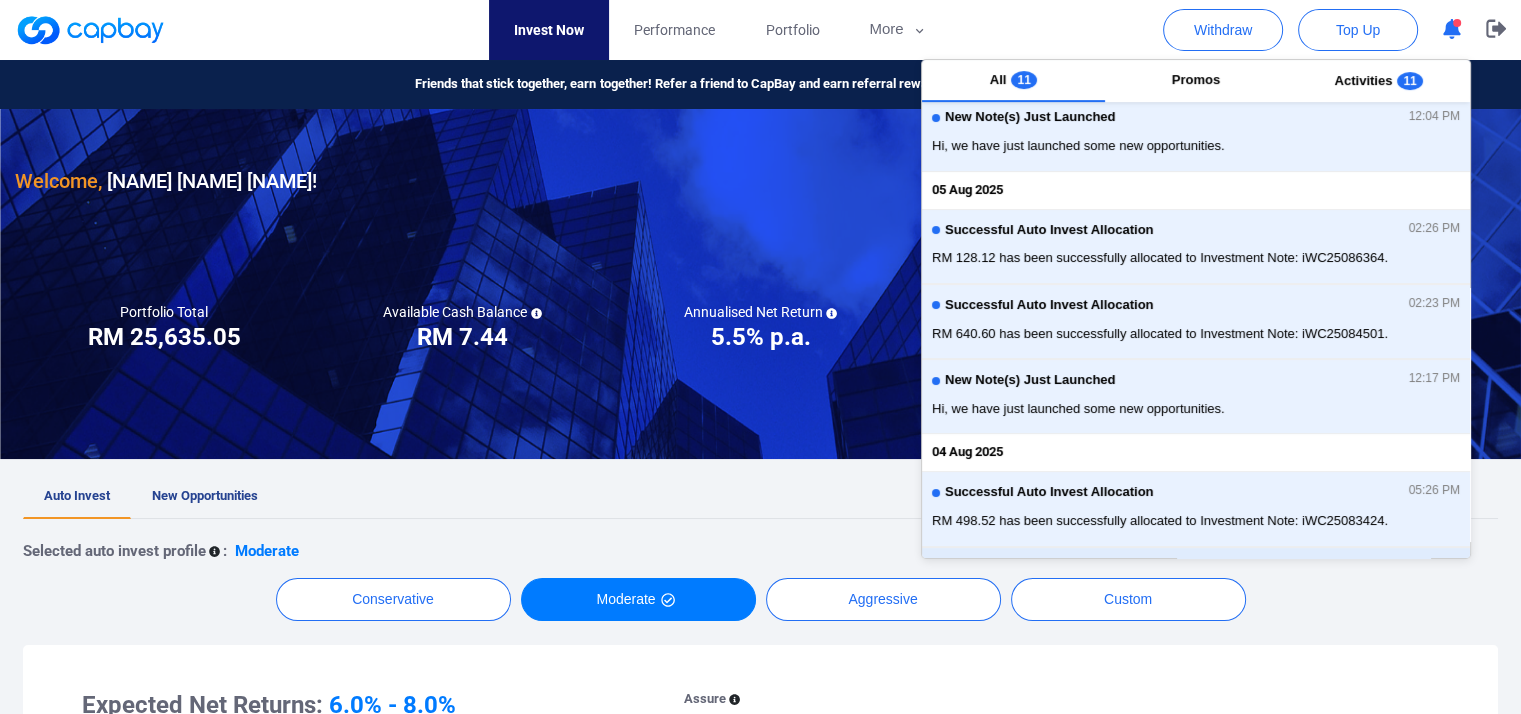 scroll, scrollTop: 0, scrollLeft: 0, axis: both 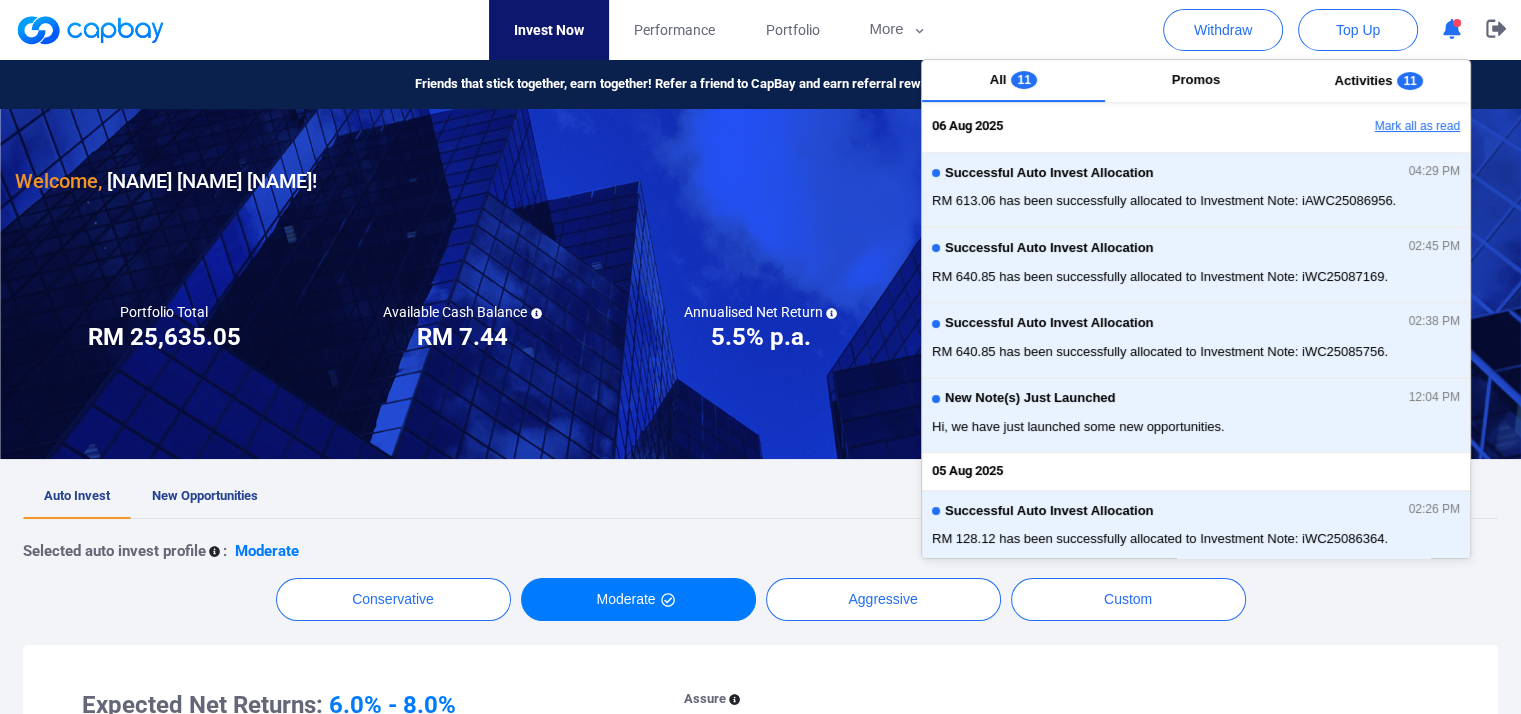 click on "Mark all as read" at bounding box center (1362, 127) 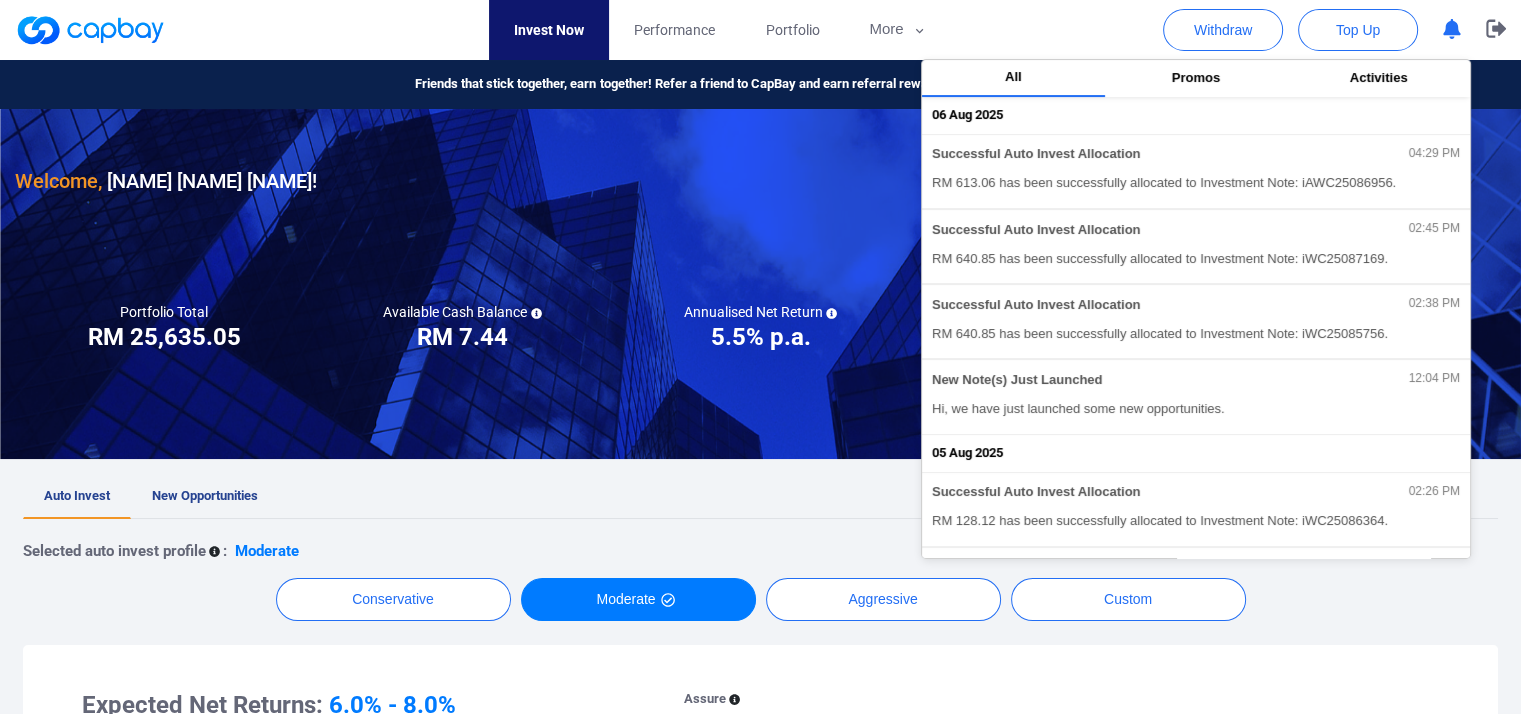 click on "Annualised Net Return ***** 5.5% p.a." at bounding box center [760, 328] 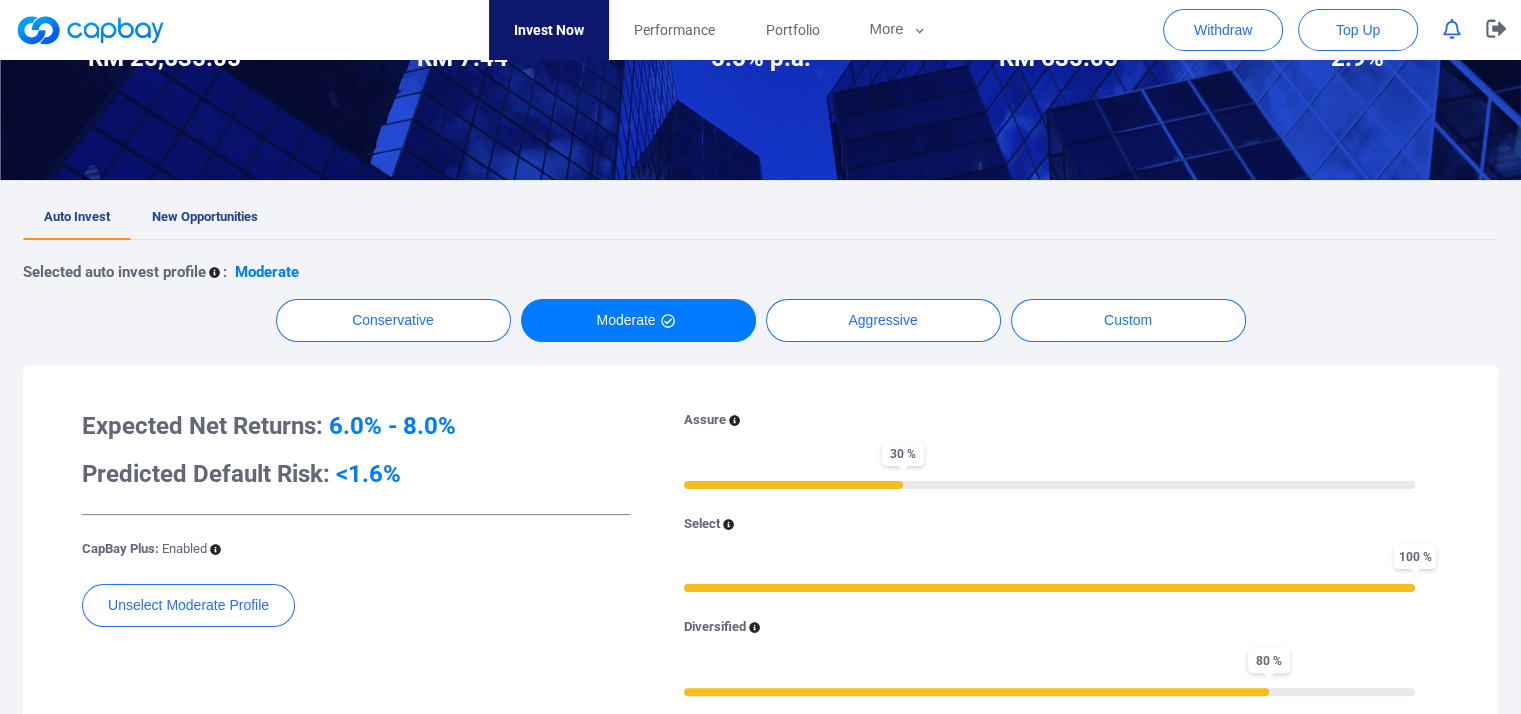 scroll, scrollTop: 0, scrollLeft: 0, axis: both 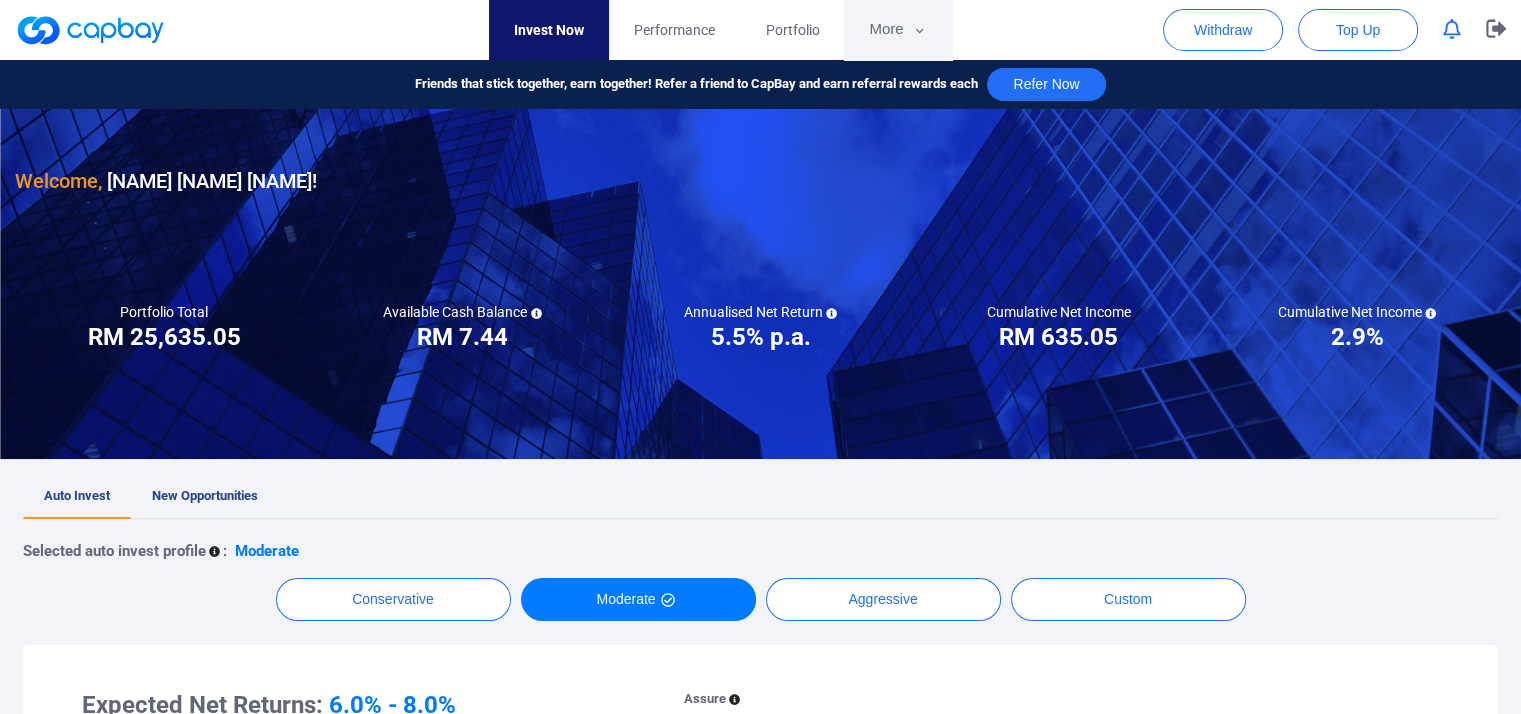 click on "More" at bounding box center [897, 30] 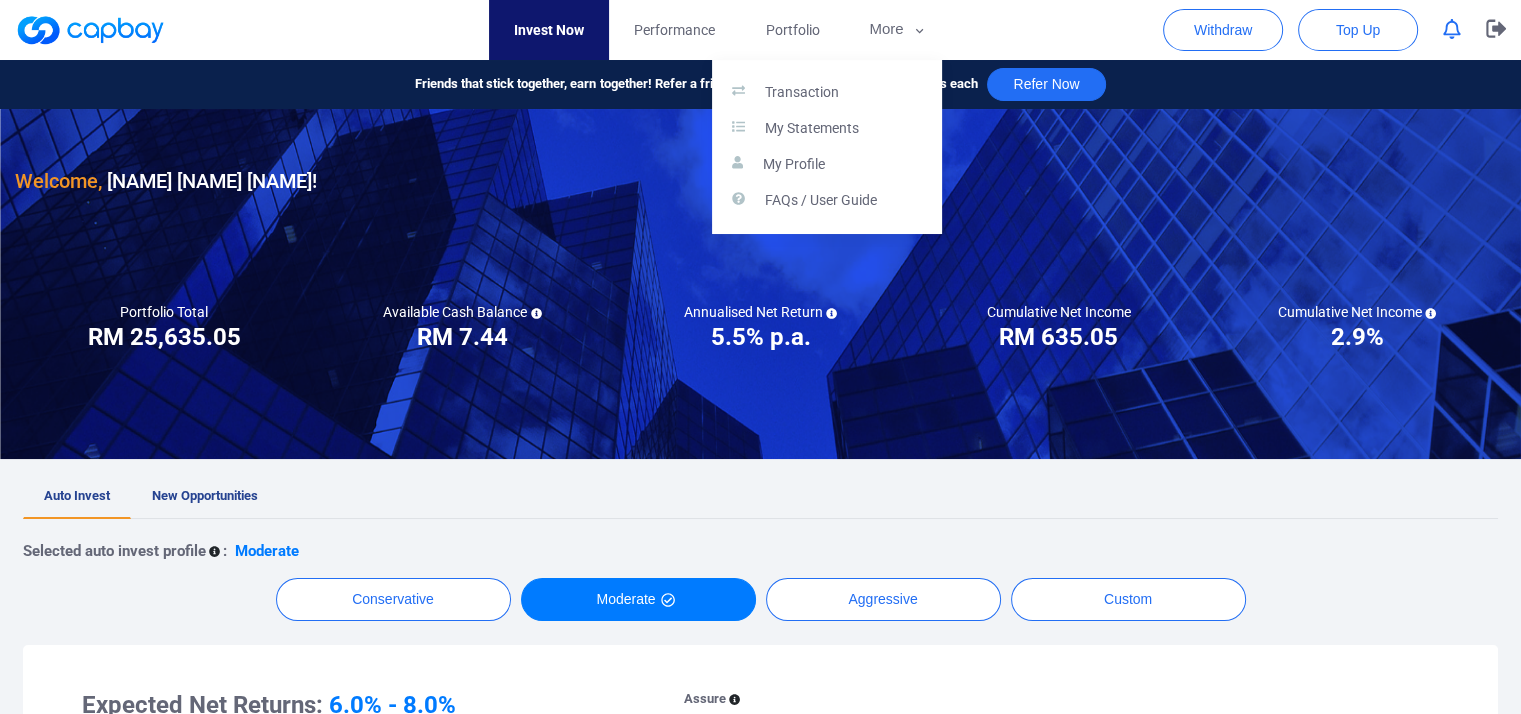 click at bounding box center (760, 357) 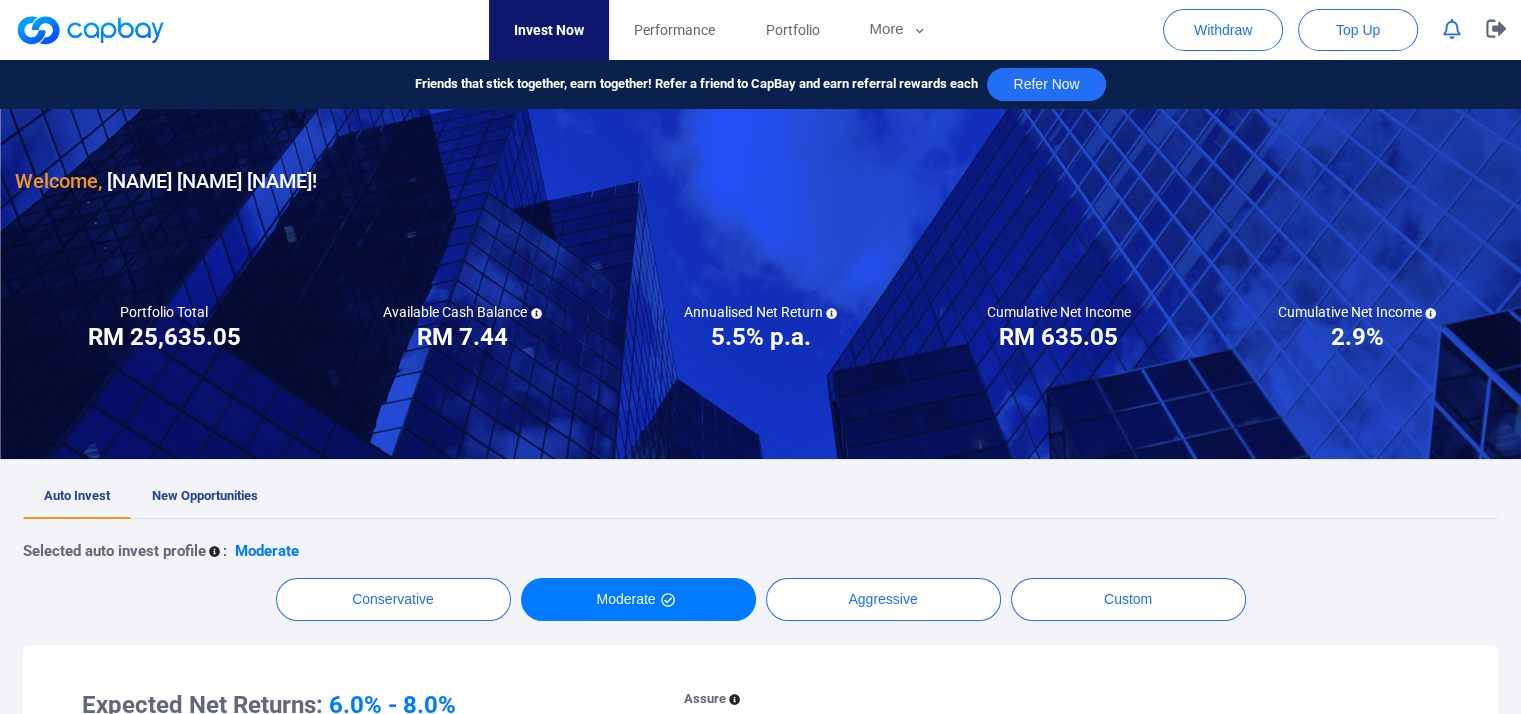 click at bounding box center [90, 30] 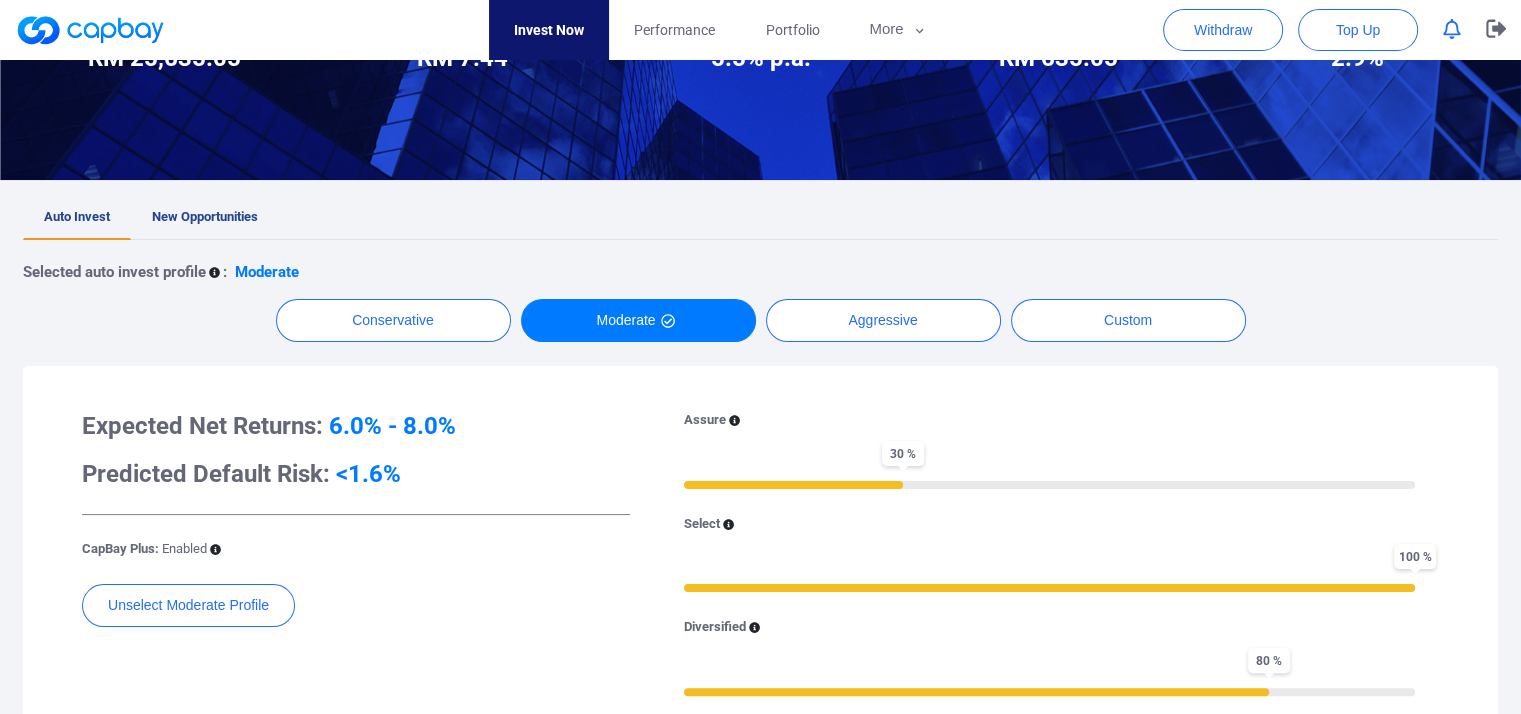 scroll, scrollTop: 0, scrollLeft: 0, axis: both 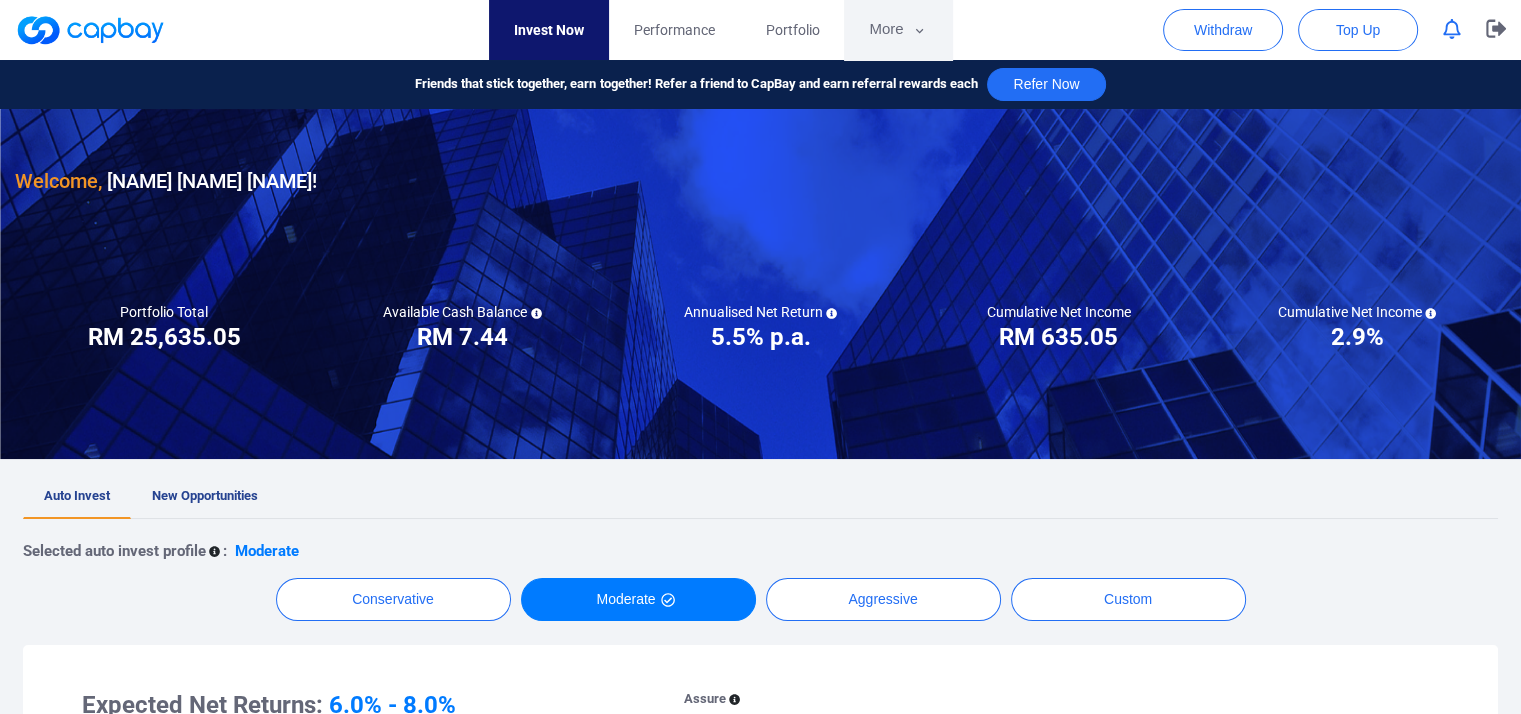 click on "More" at bounding box center [897, 30] 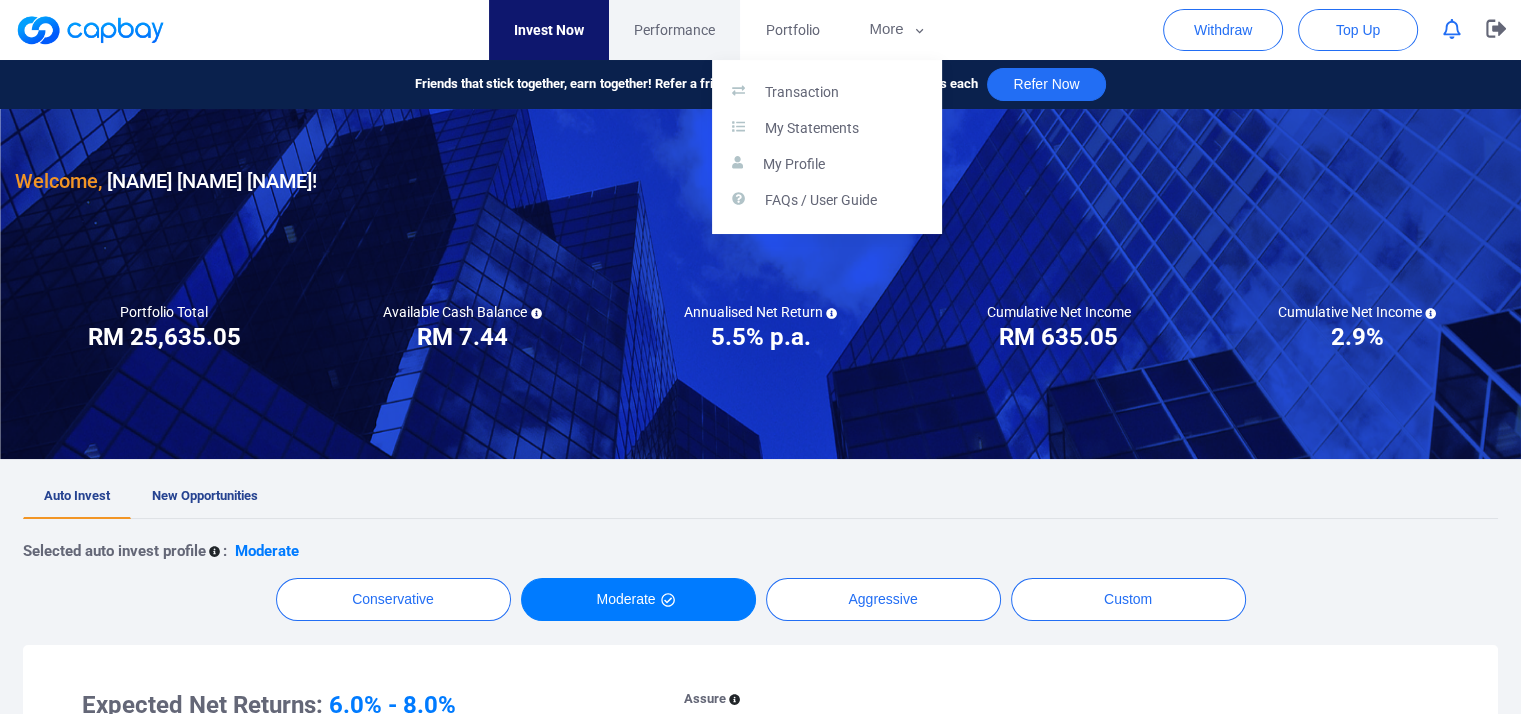 drag, startPoint x: 1461, startPoint y: 33, endPoint x: 643, endPoint y: 53, distance: 818.24445 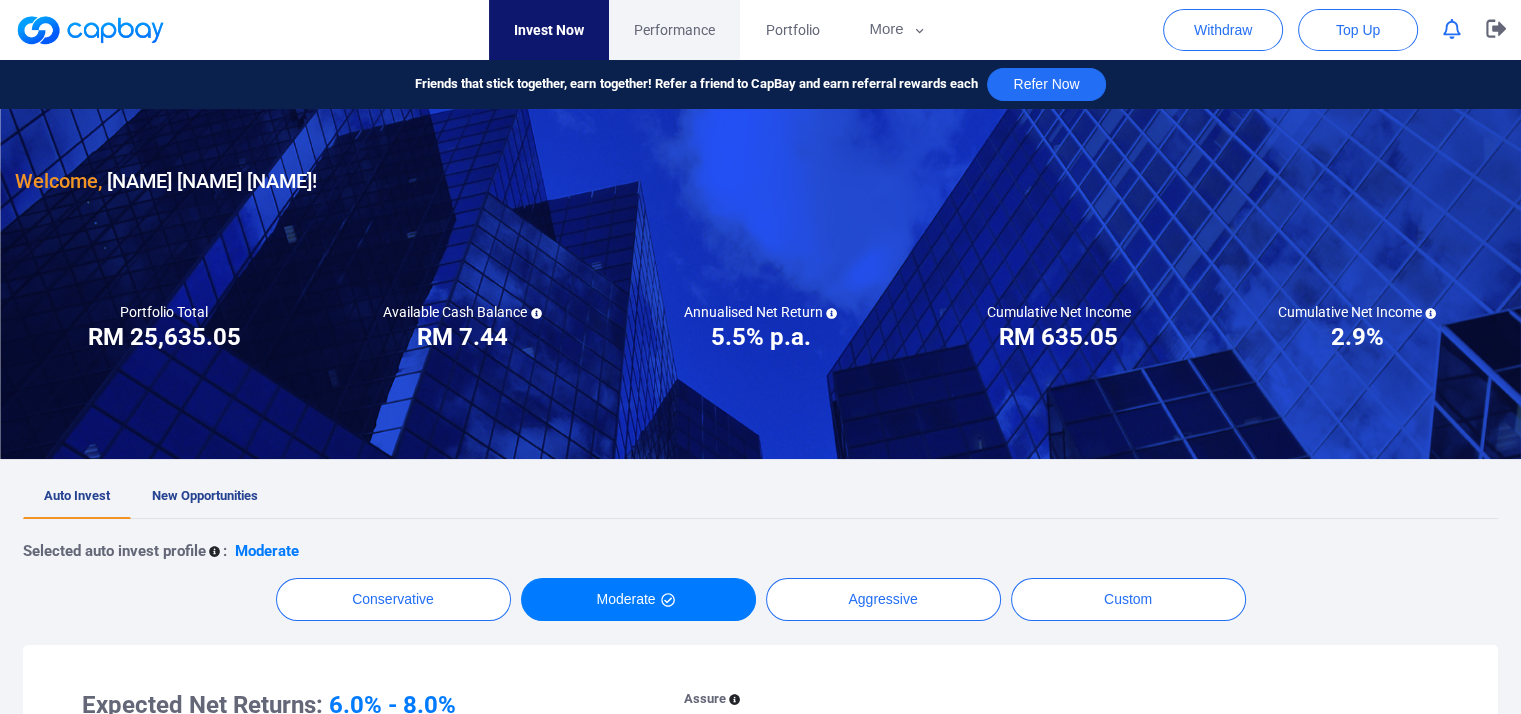 click on "Performance" at bounding box center (674, 30) 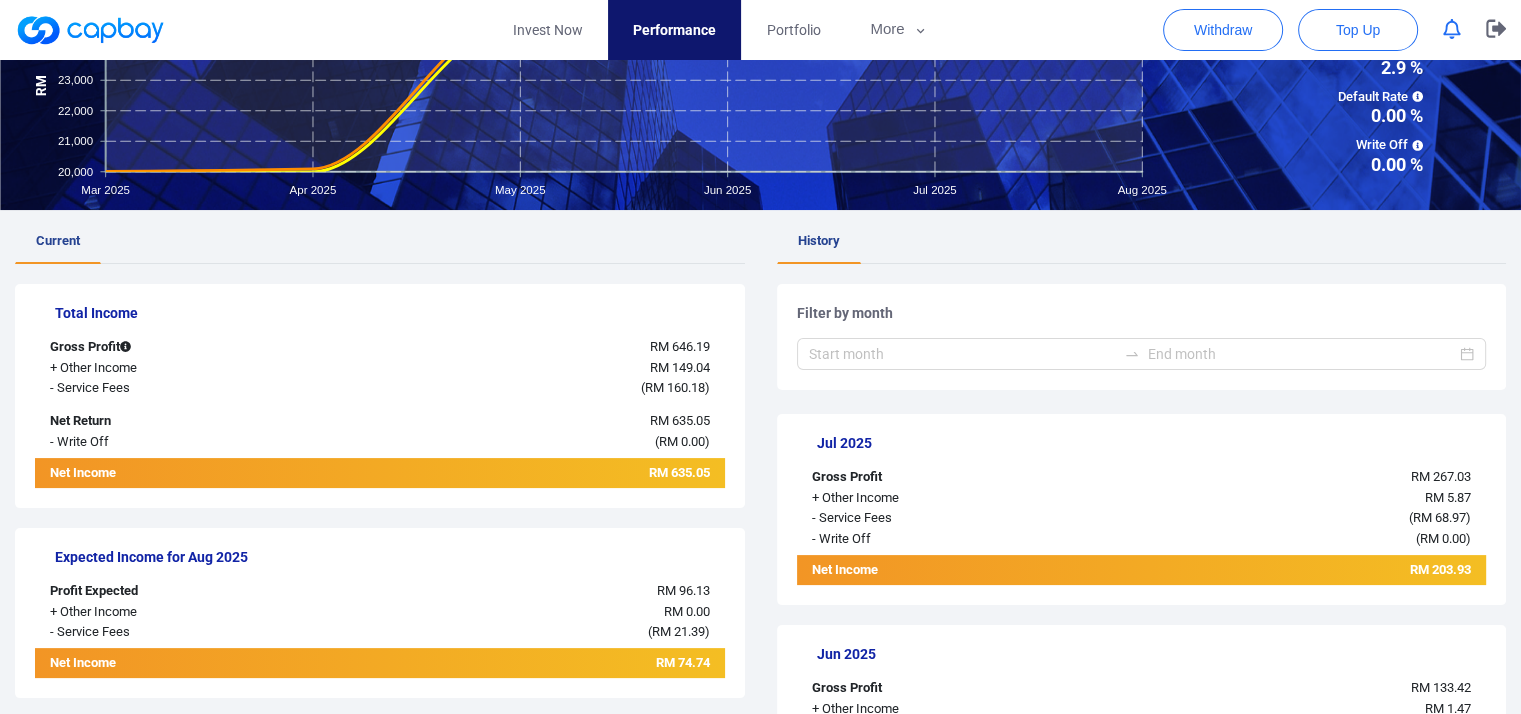 scroll, scrollTop: 0, scrollLeft: 0, axis: both 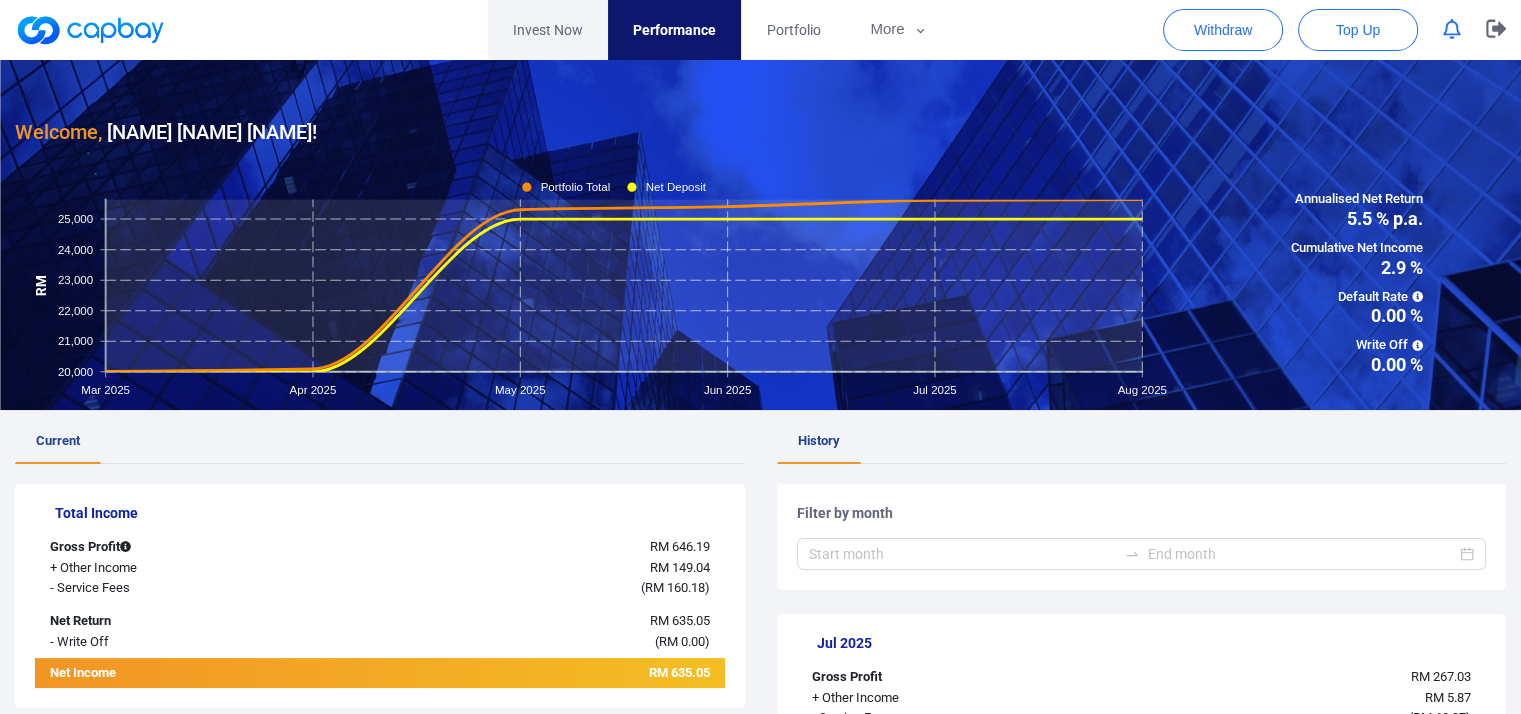 click on "Invest Now" at bounding box center (548, 30) 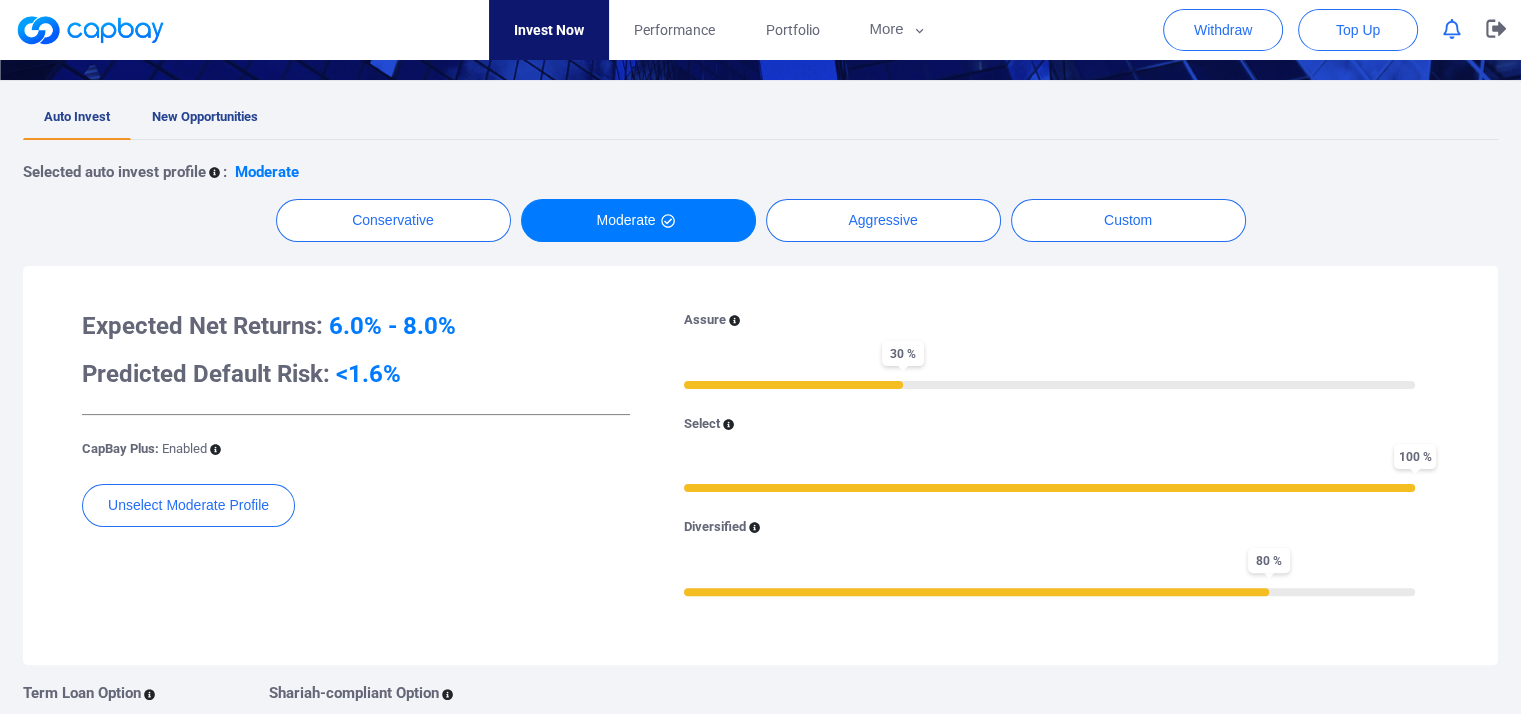 scroll, scrollTop: 0, scrollLeft: 0, axis: both 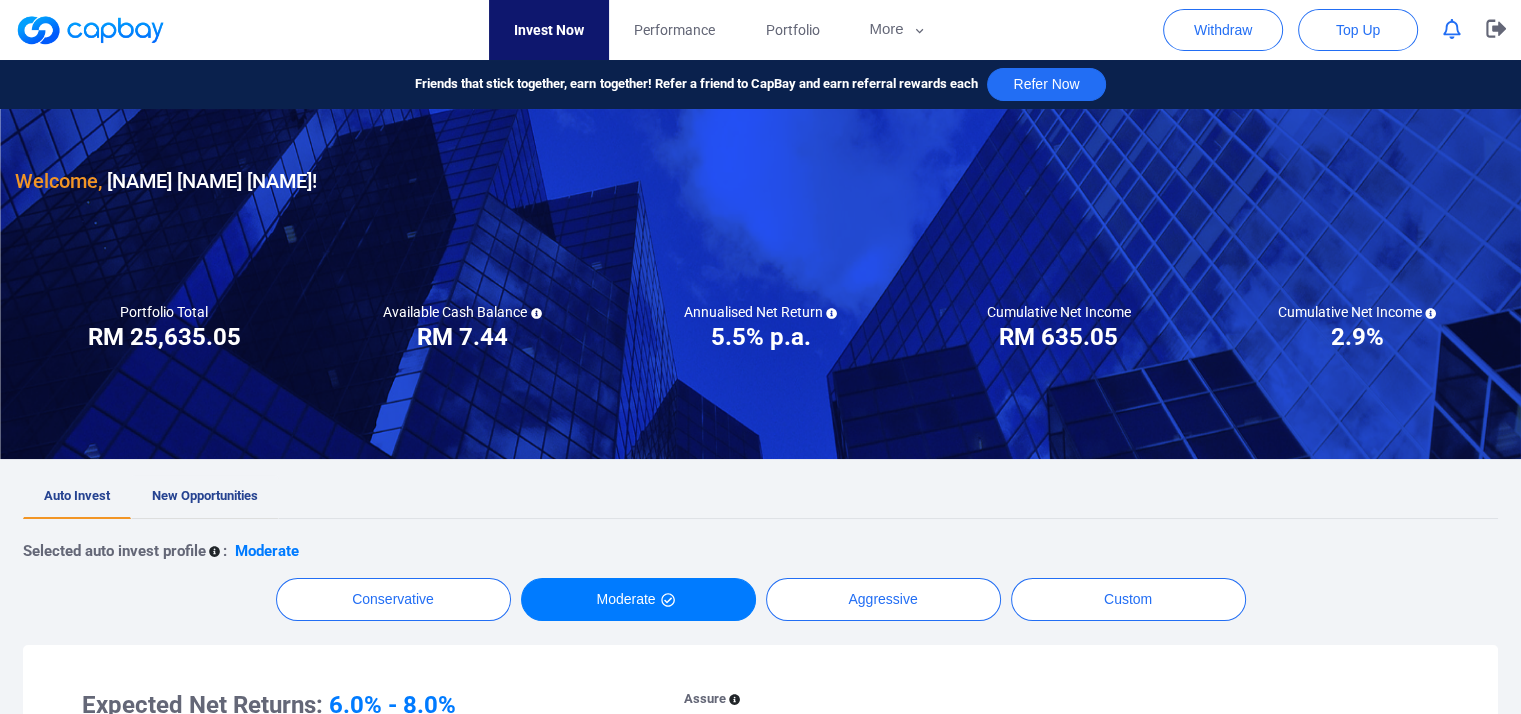 click on "New Opportunities" at bounding box center [205, 497] 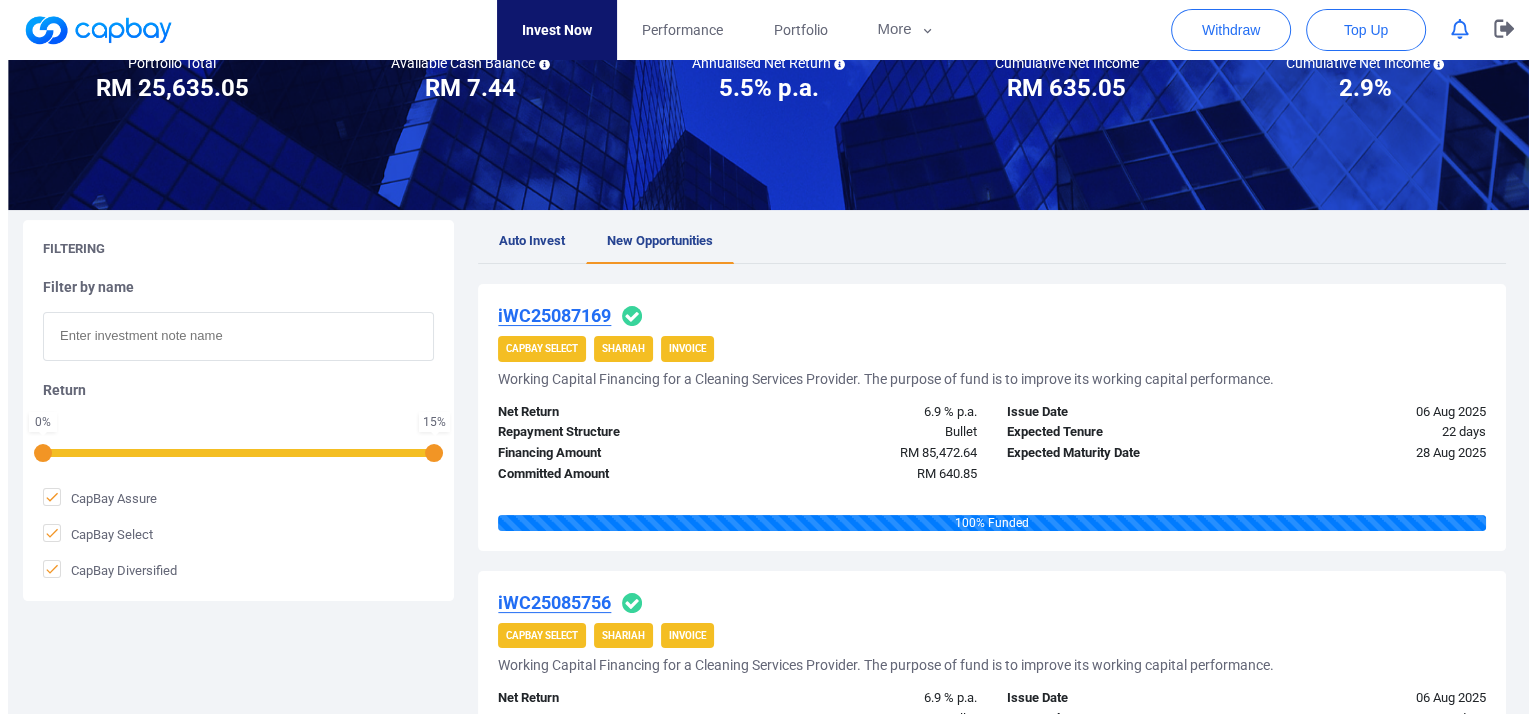 scroll, scrollTop: 0, scrollLeft: 0, axis: both 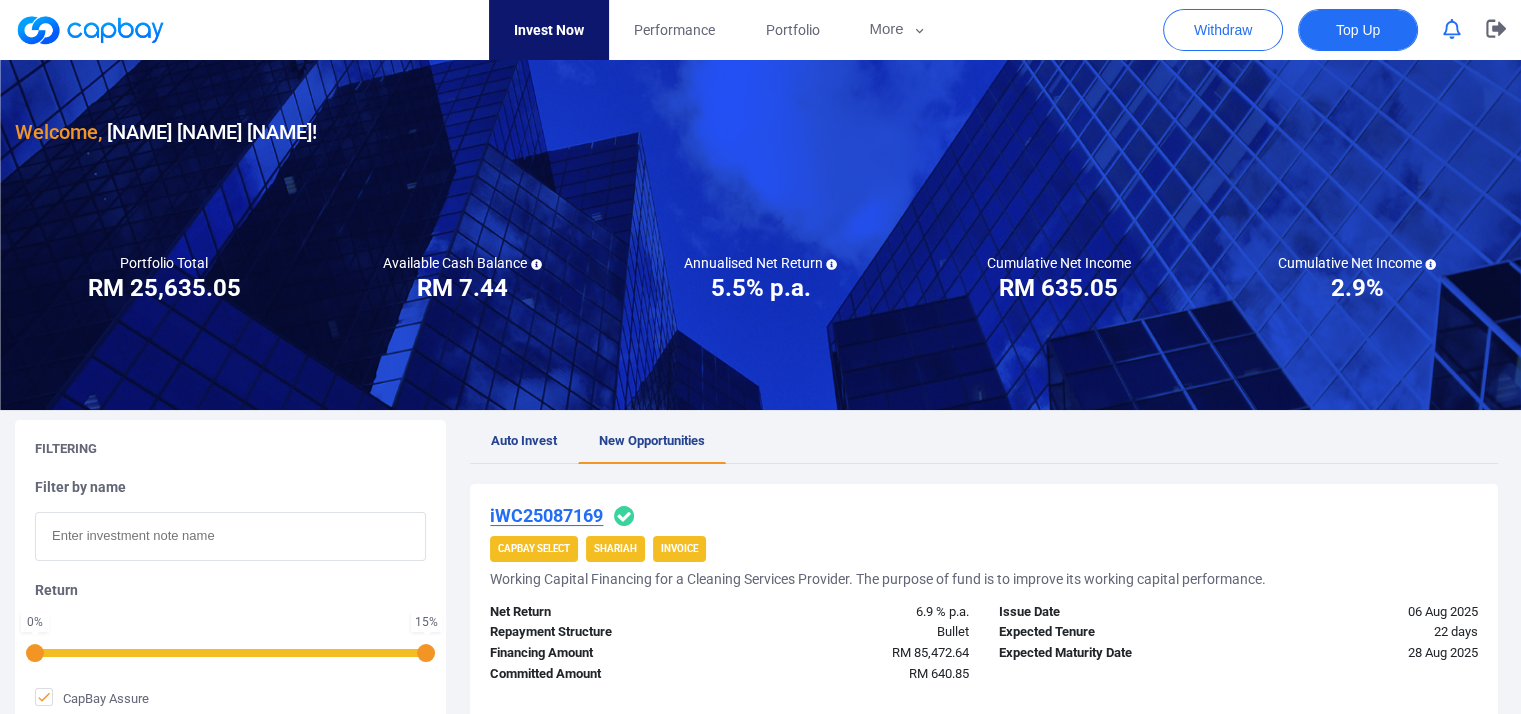 click on "Top Up" at bounding box center [1358, 30] 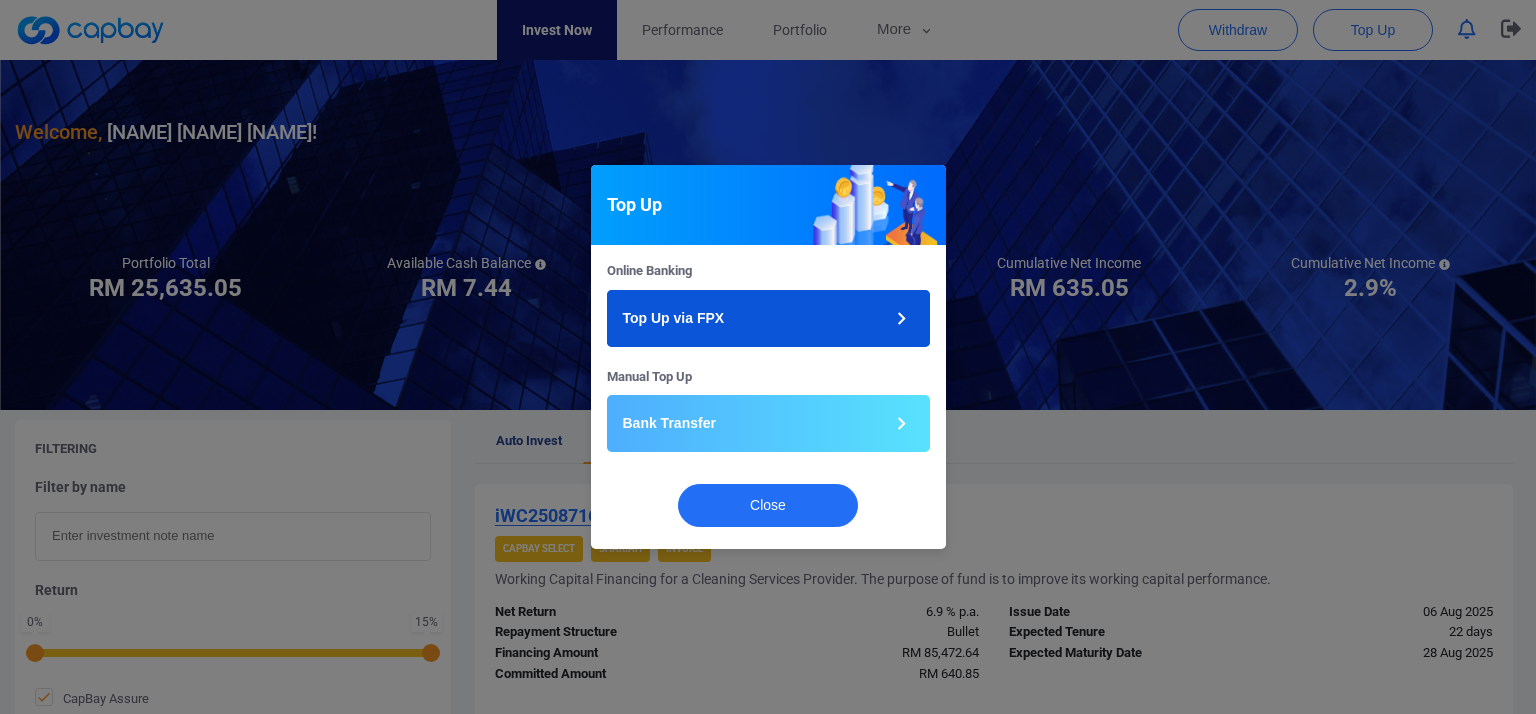 click on "Top Up via FPX" at bounding box center (768, 318) 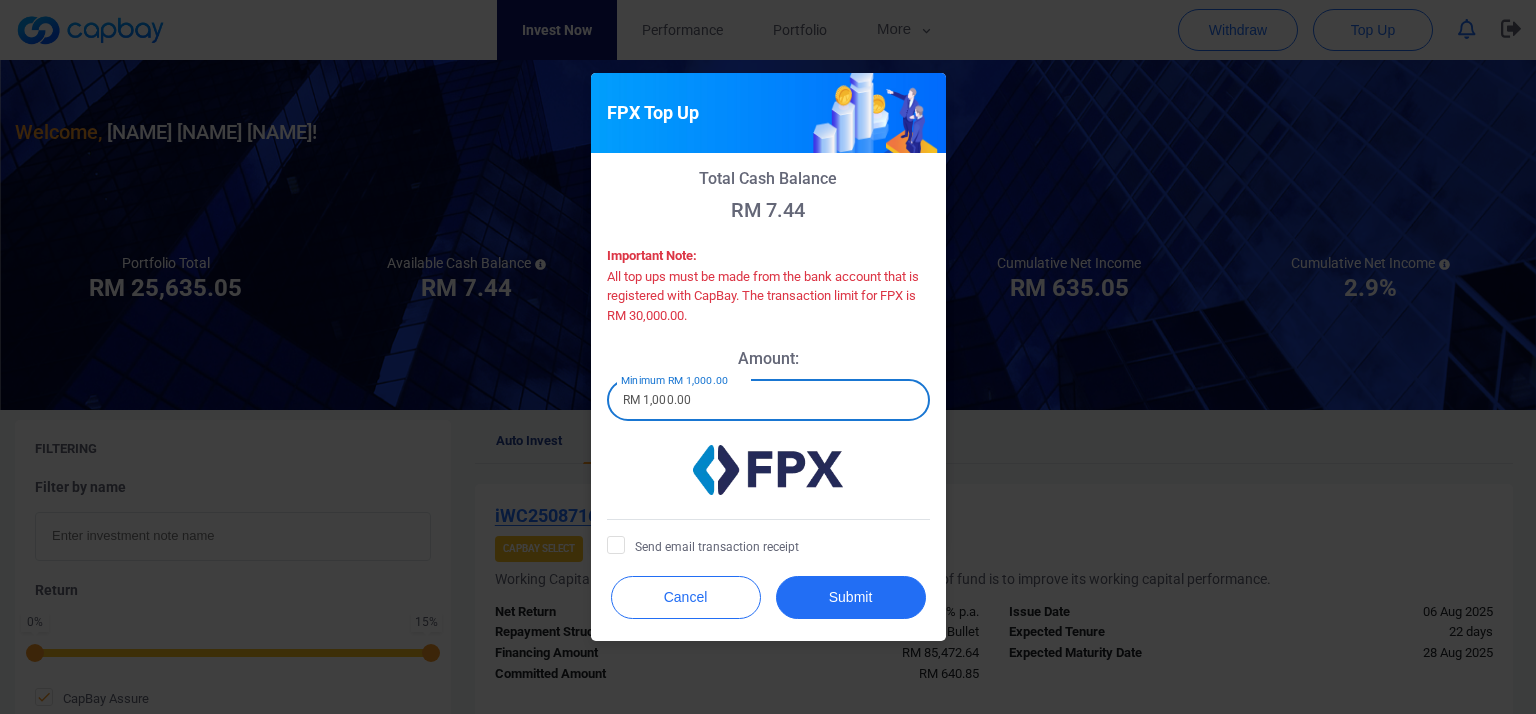click on "RM 1,000.00" at bounding box center [768, 400] 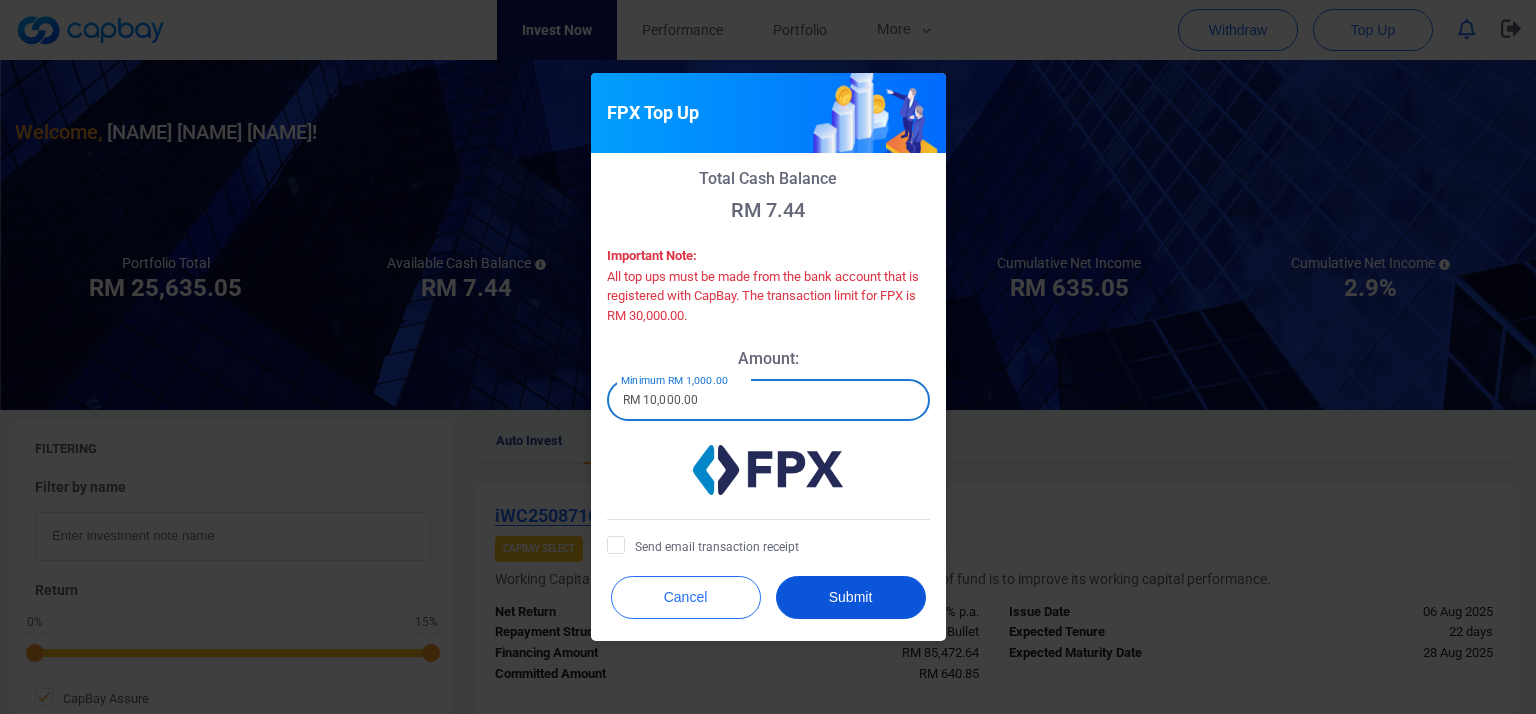 type on "RM 10,000.00" 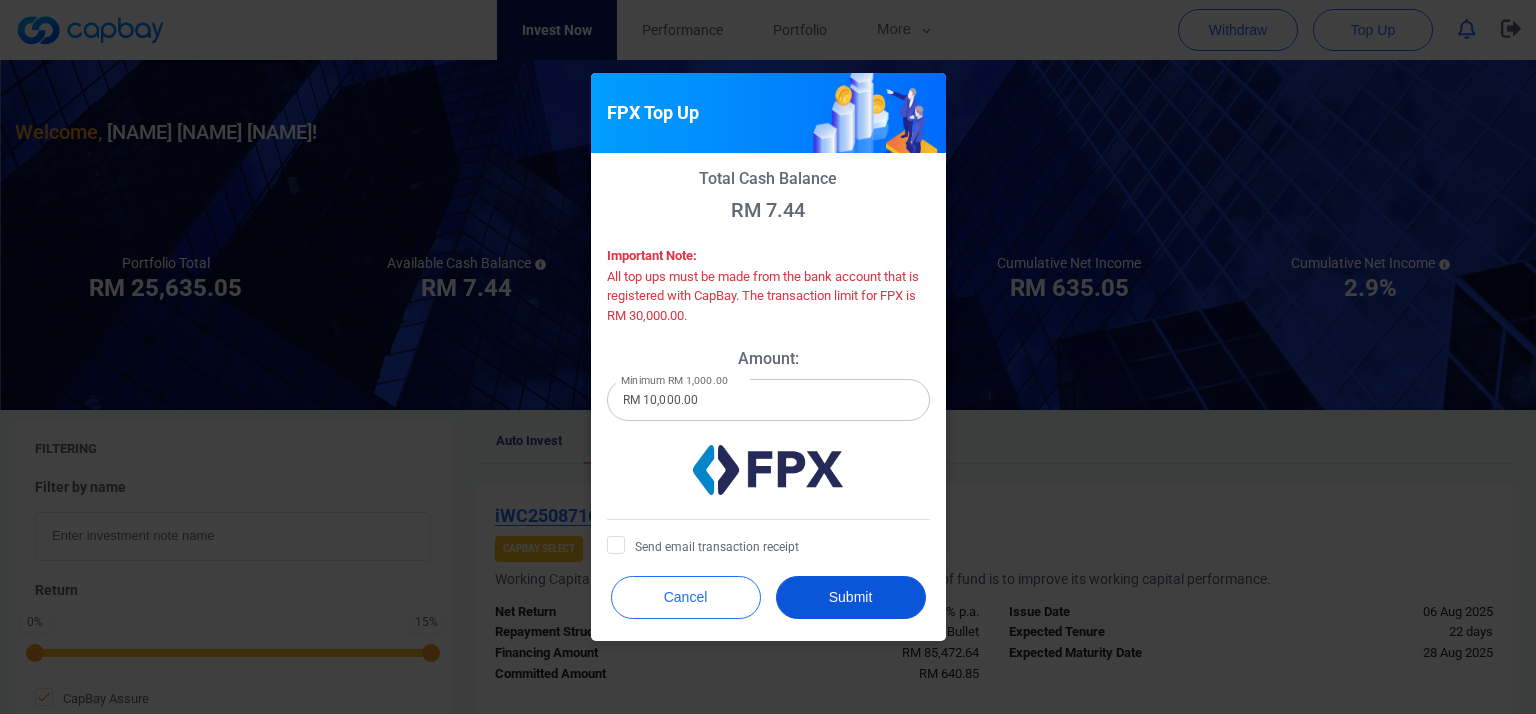click on "Submit" at bounding box center [851, 597] 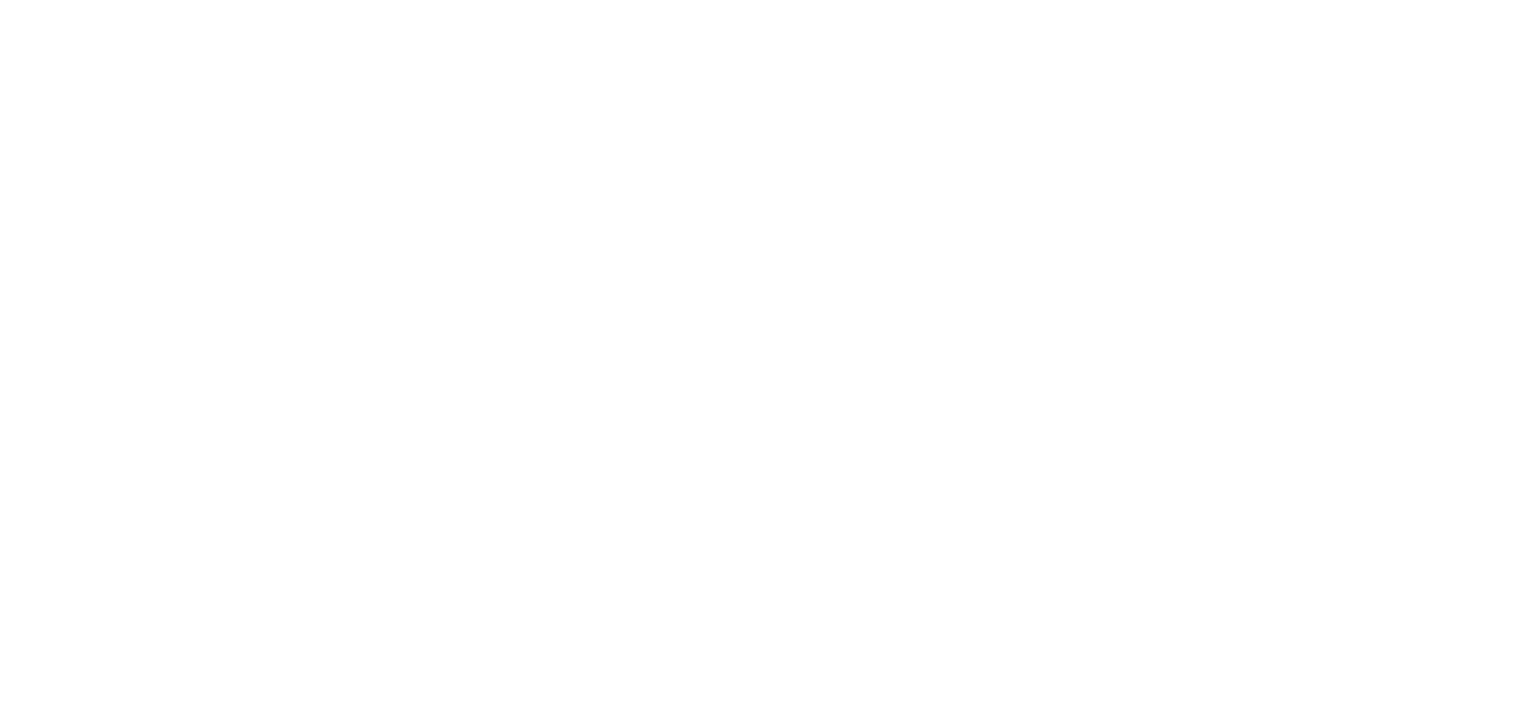 scroll, scrollTop: 0, scrollLeft: 0, axis: both 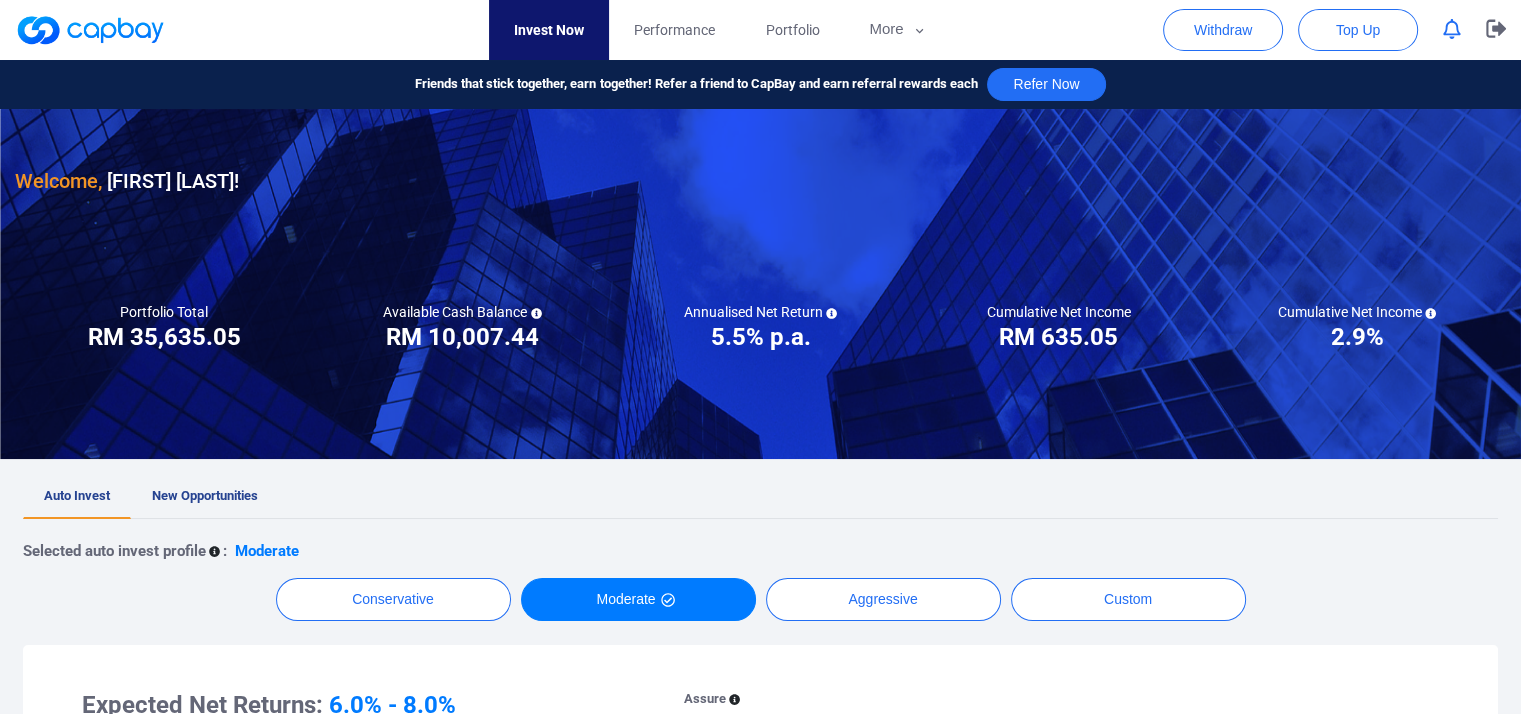 click at bounding box center [760, 284] 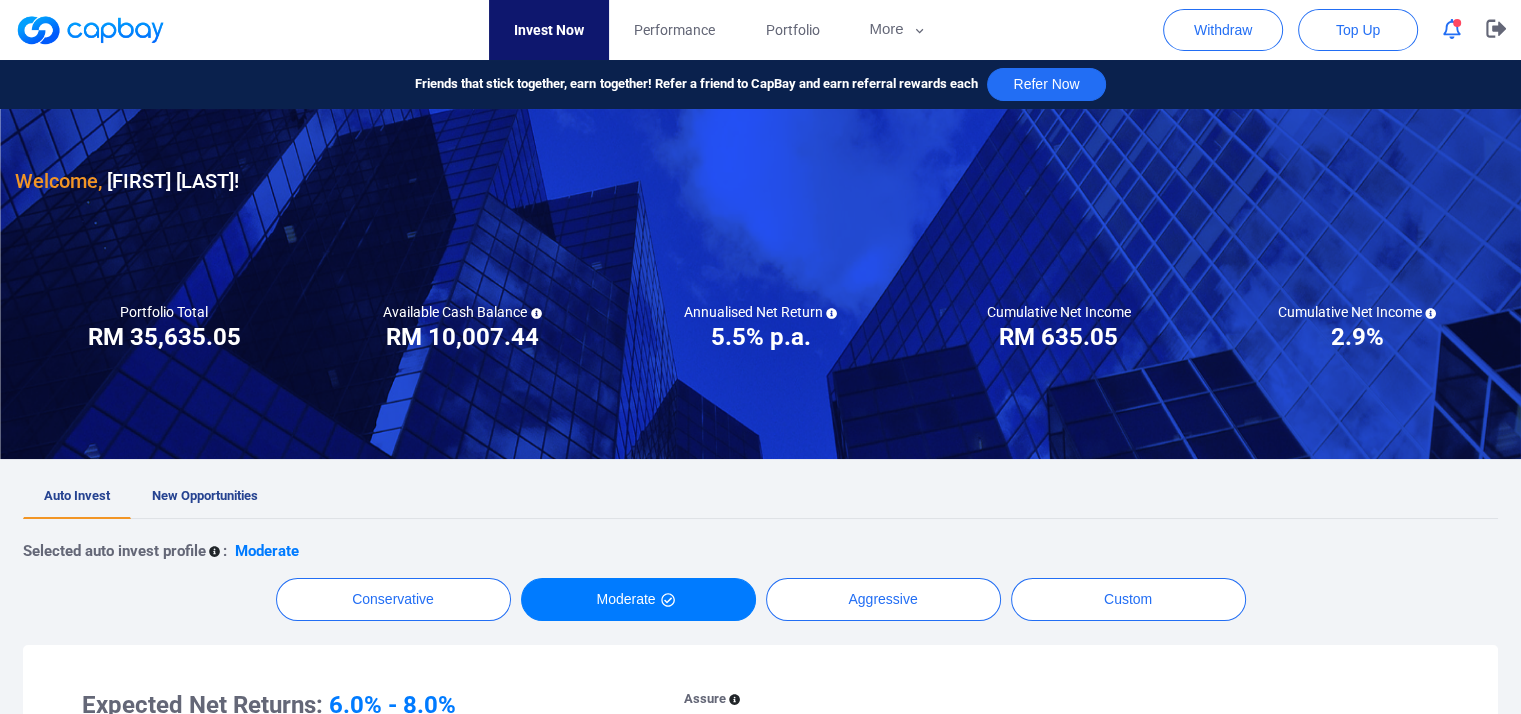 click 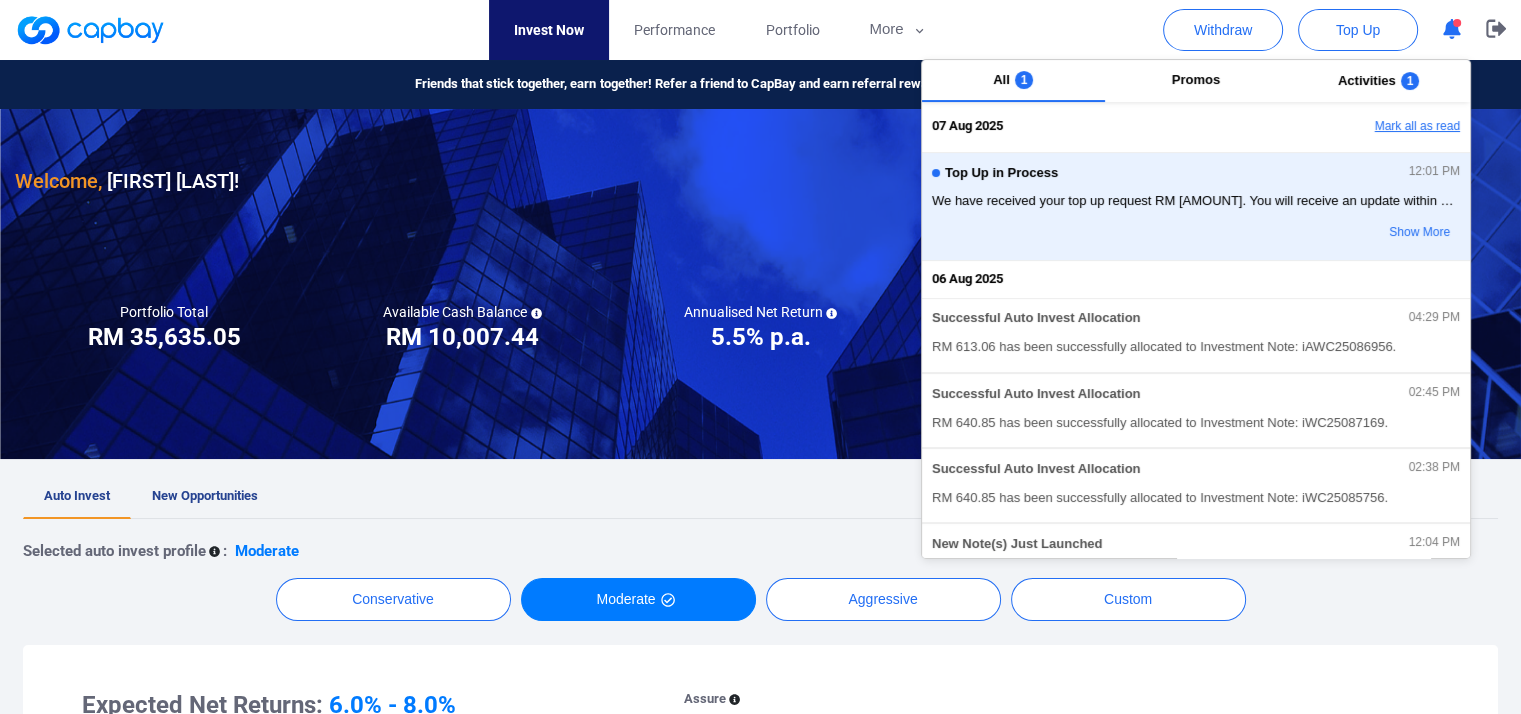 click on "Mark all as read" at bounding box center (1362, 127) 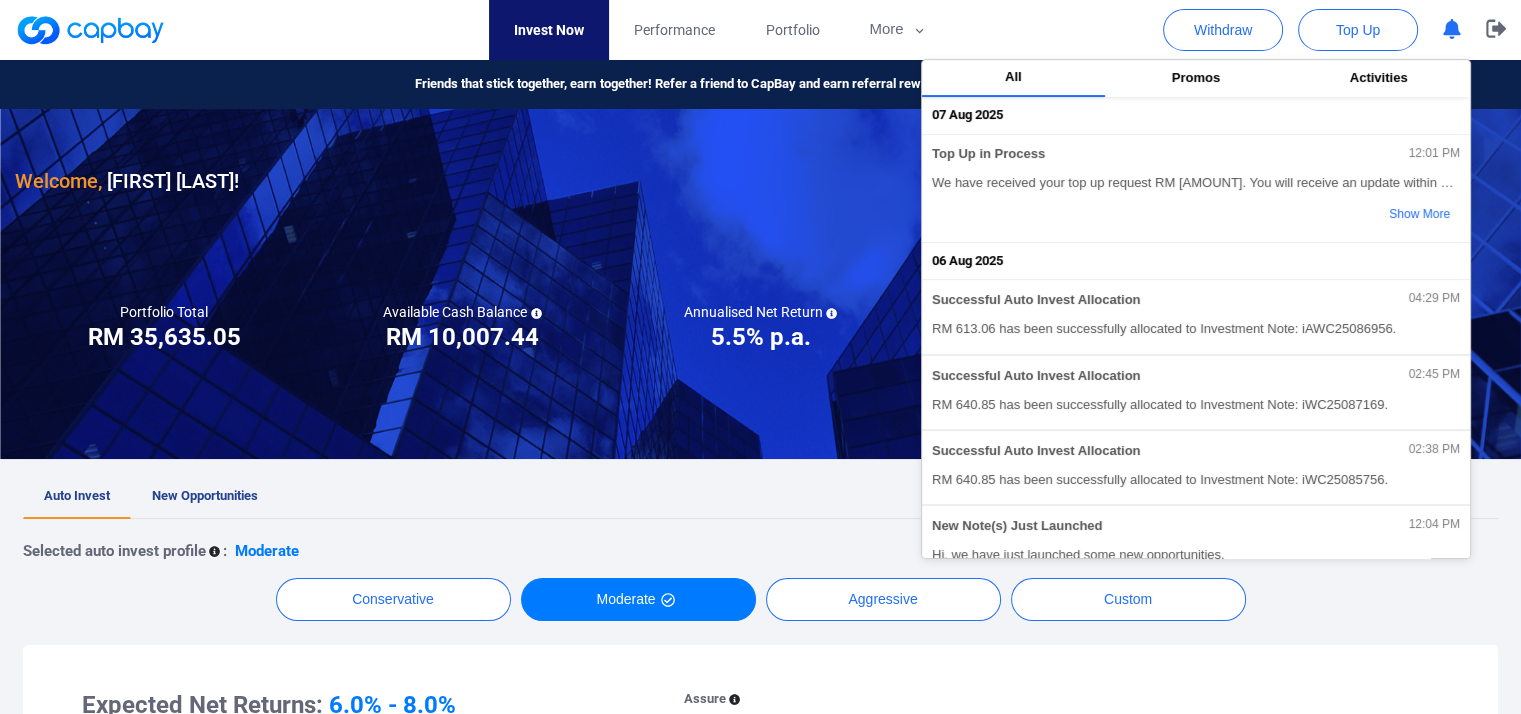 click at bounding box center [760, 284] 